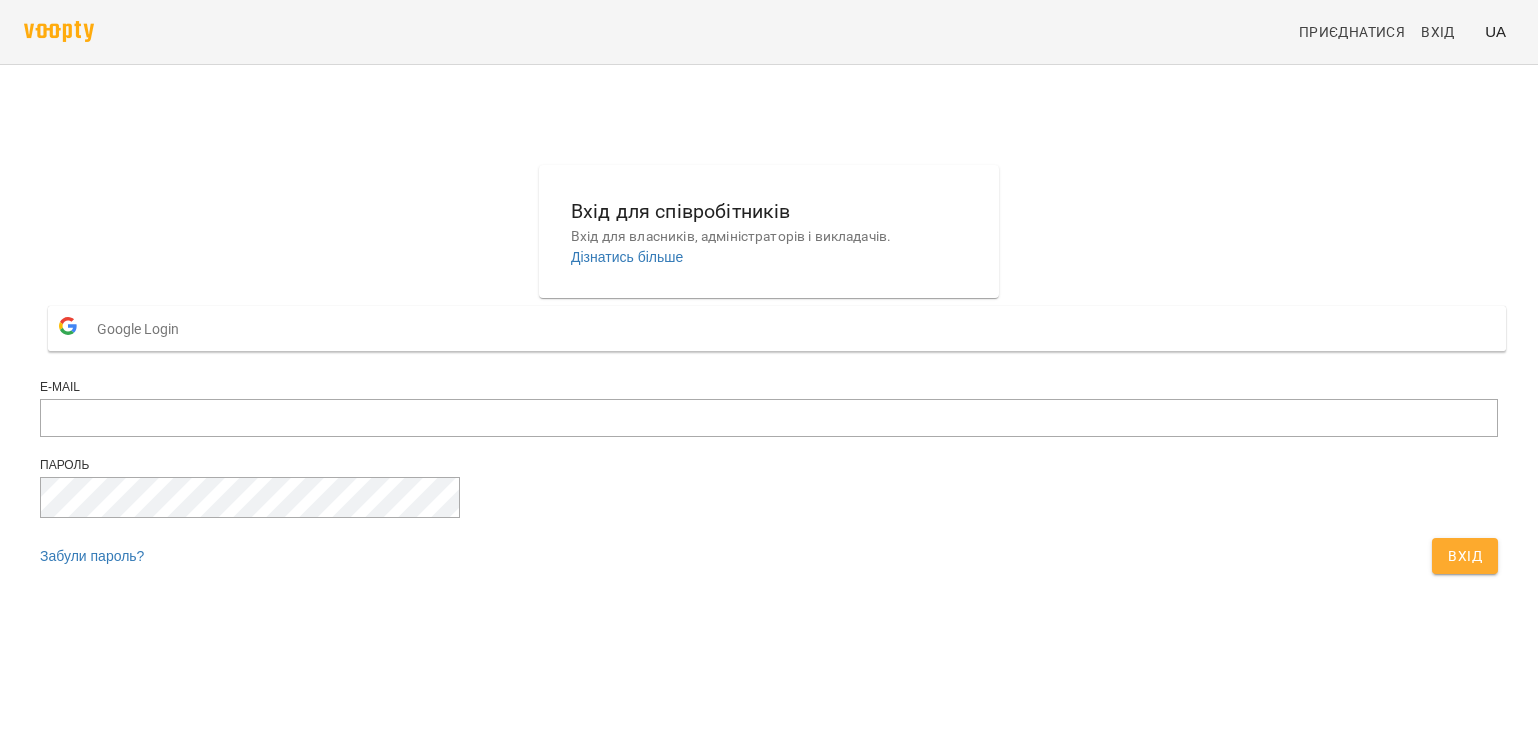 scroll, scrollTop: 0, scrollLeft: 0, axis: both 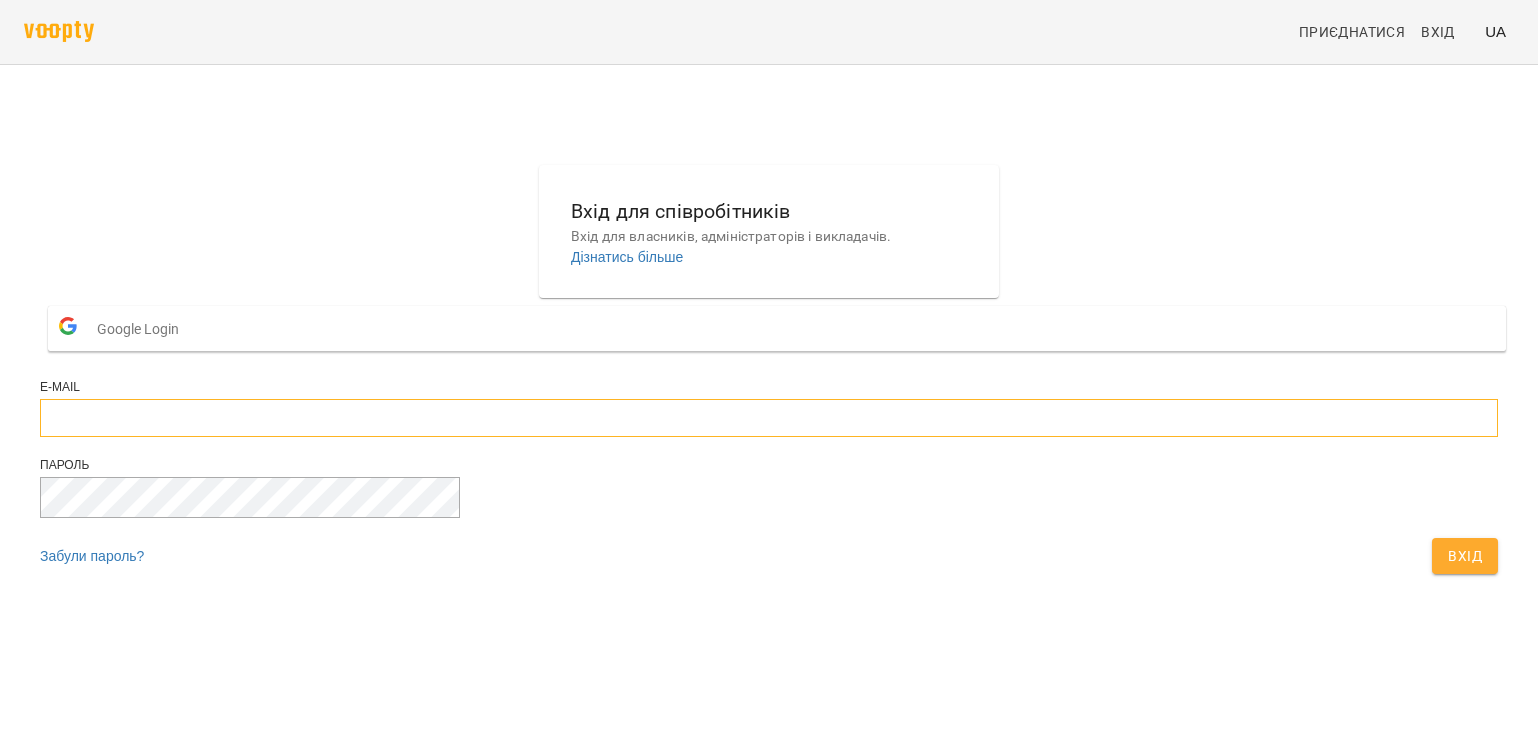 type on "**********" 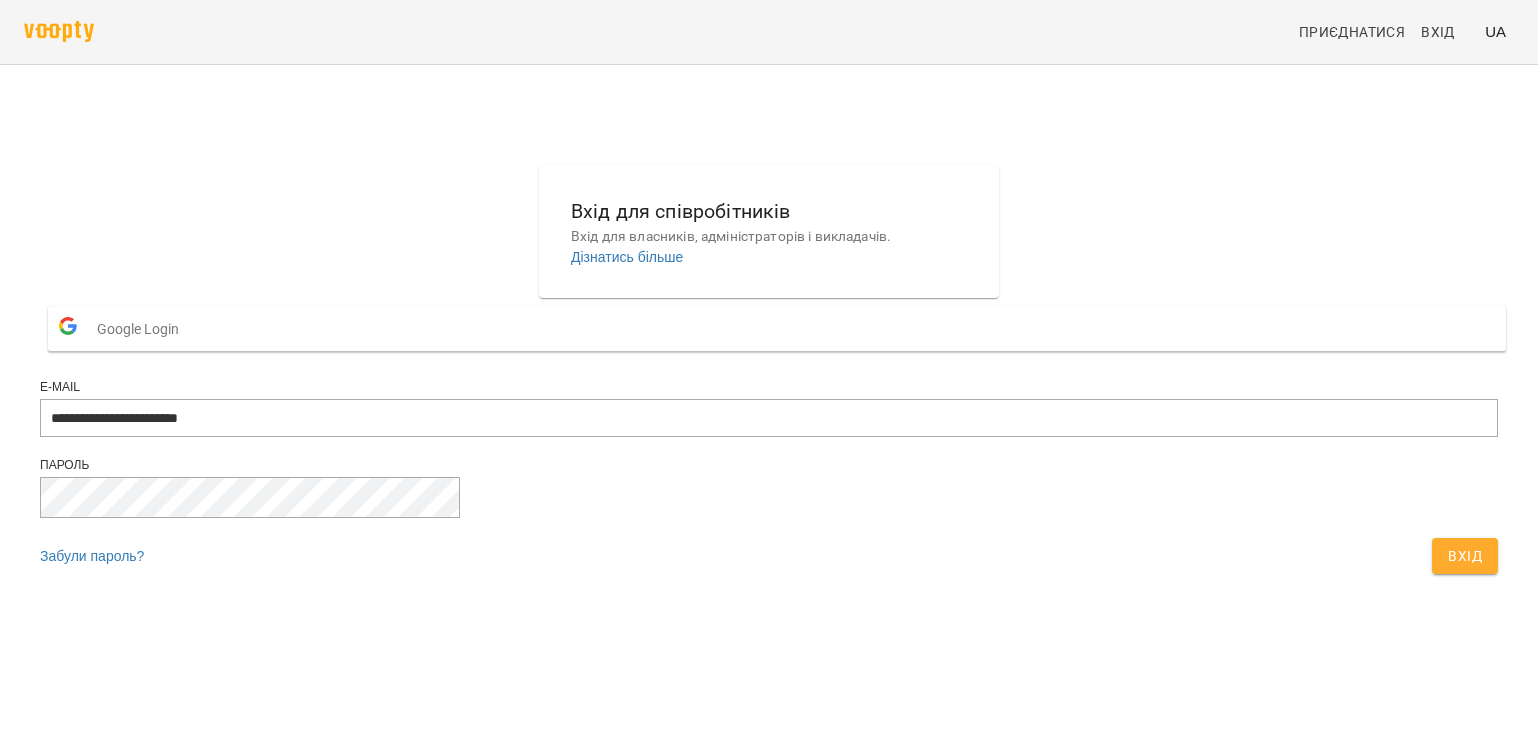 click on "Вхід" at bounding box center (1465, 556) 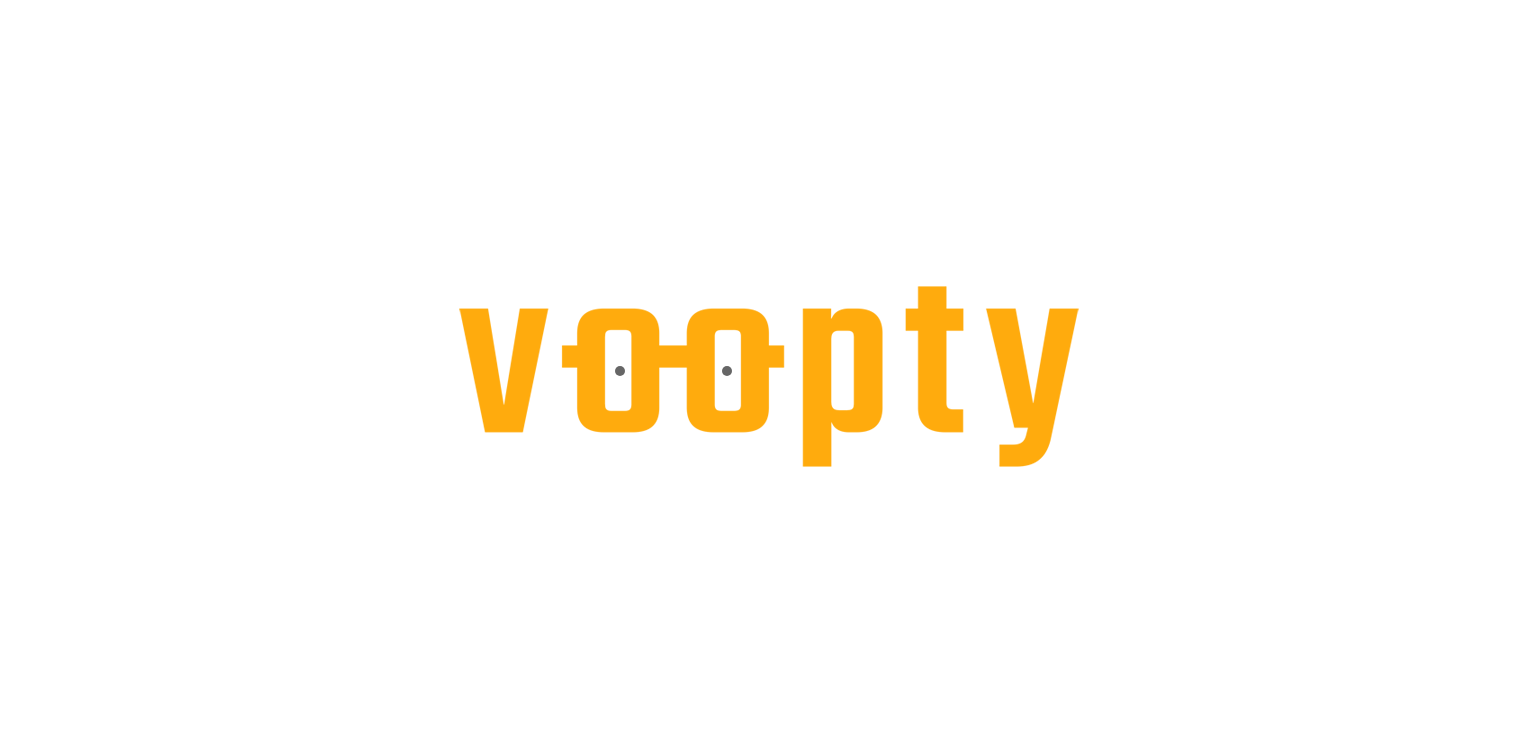scroll, scrollTop: 0, scrollLeft: 0, axis: both 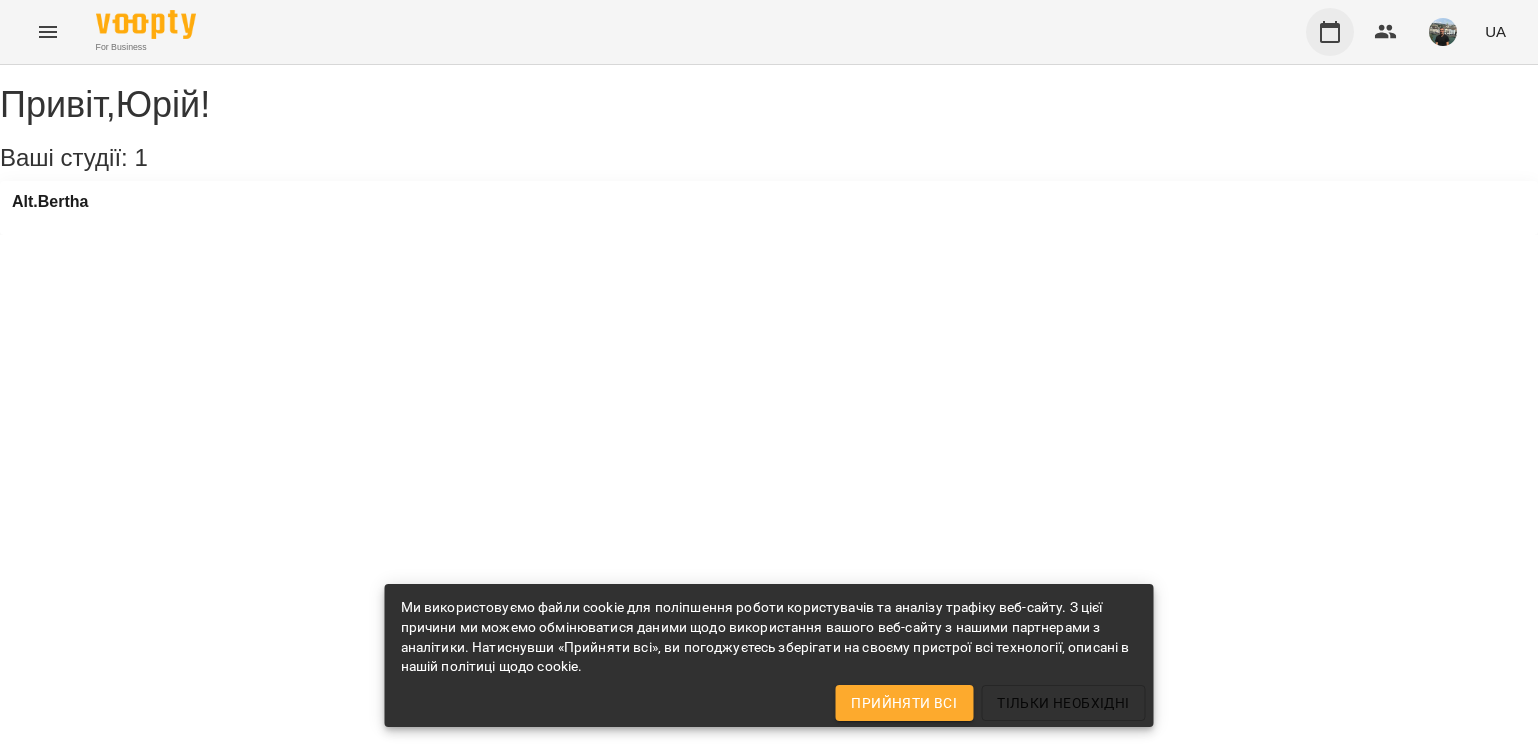 click 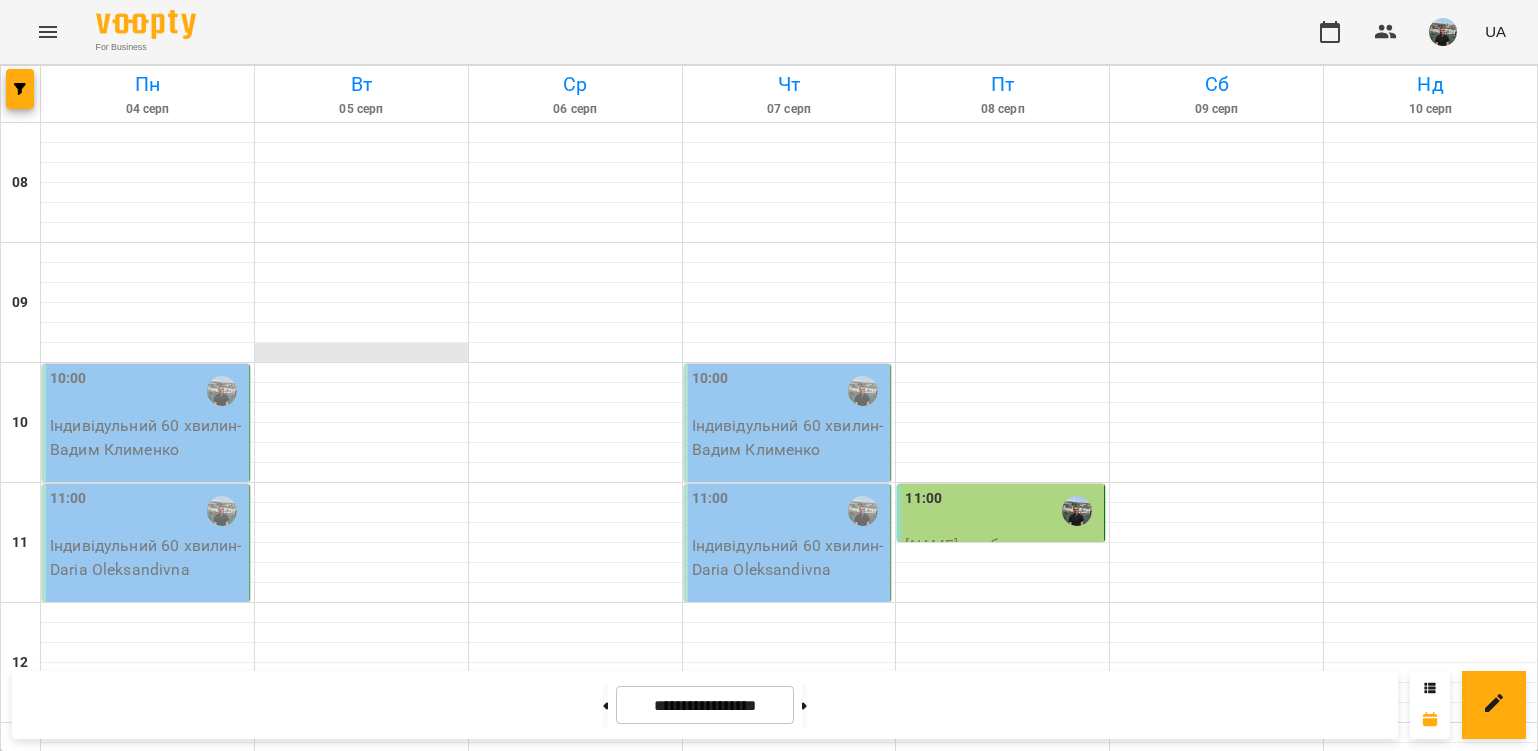 scroll, scrollTop: 100, scrollLeft: 0, axis: vertical 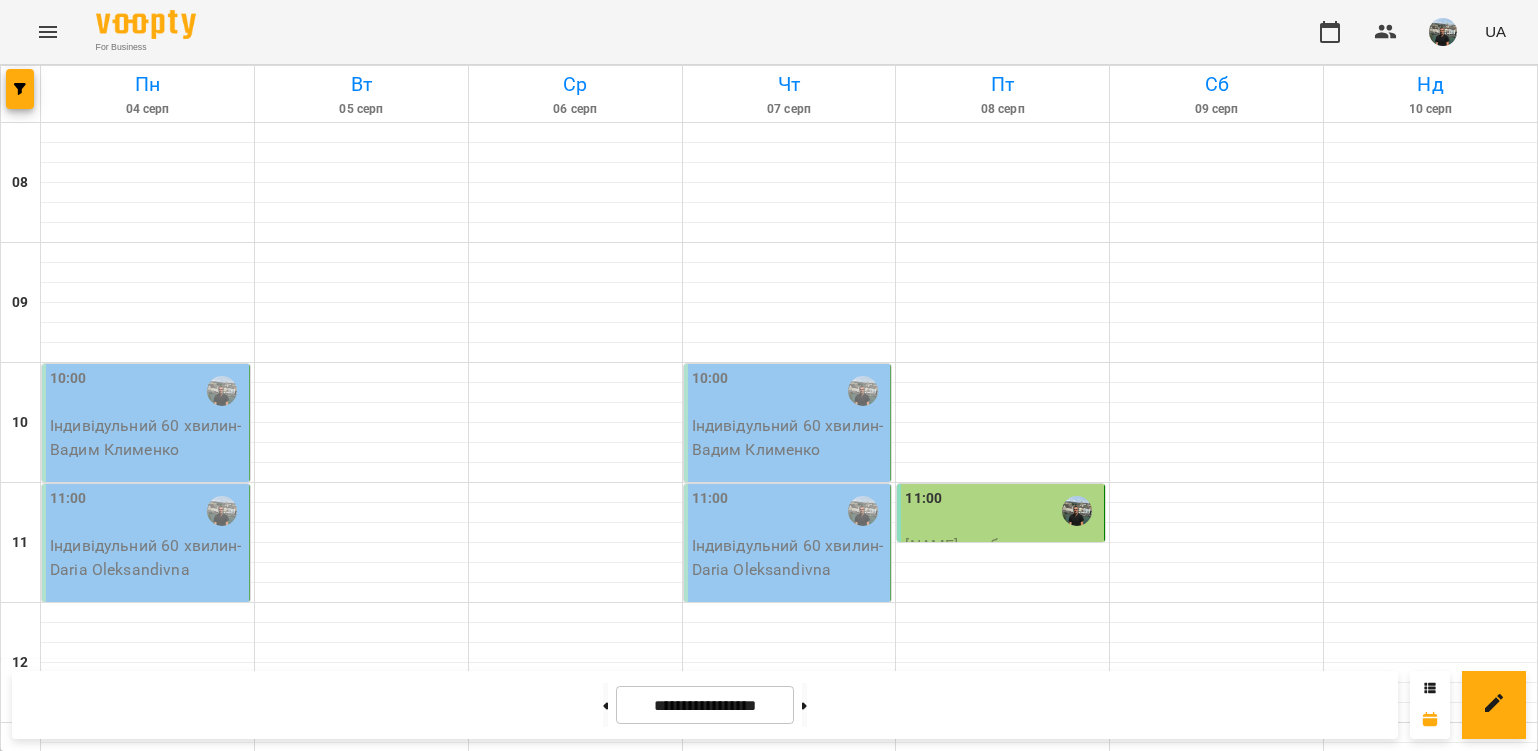 click on "10:00" at bounding box center (147, 391) 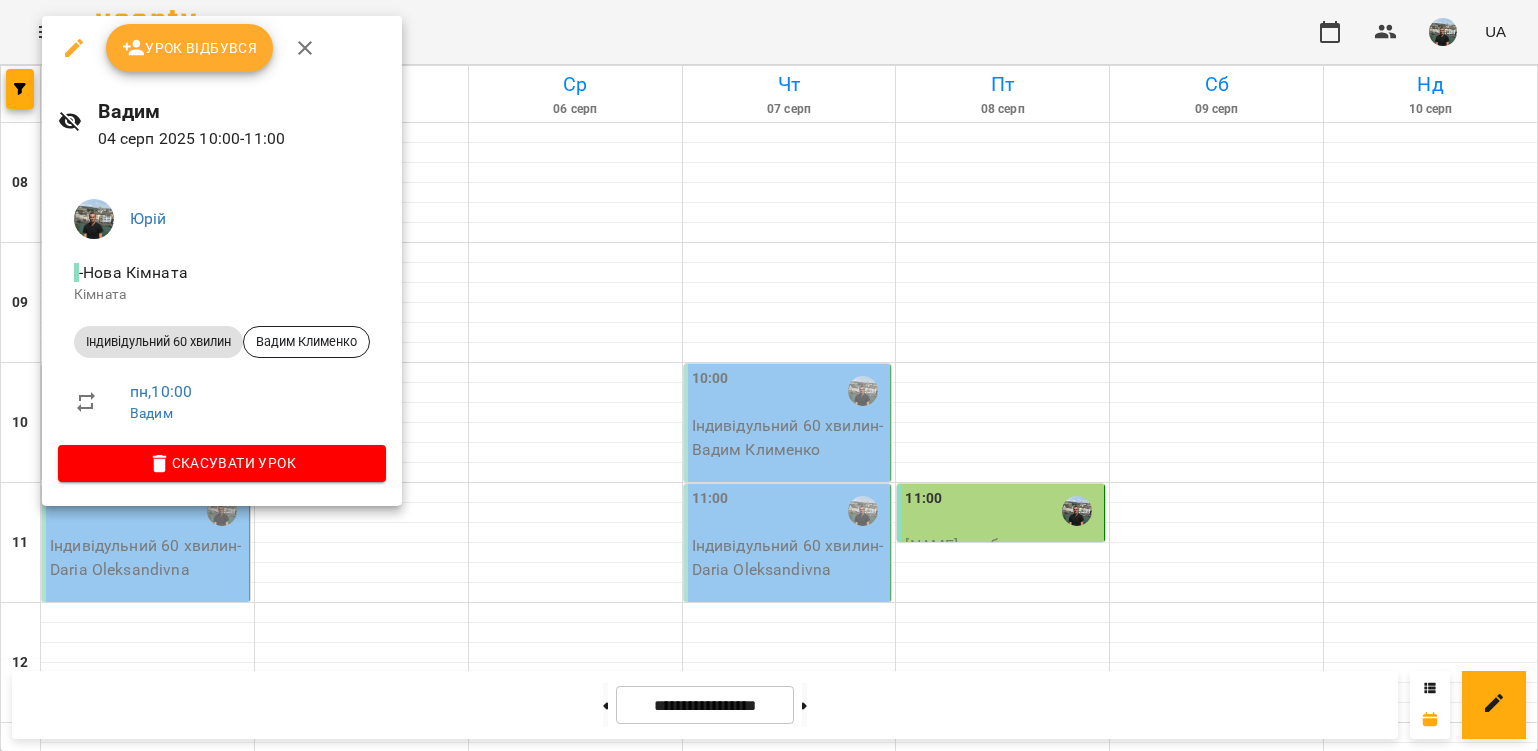 click on "Урок відбувся" at bounding box center [190, 48] 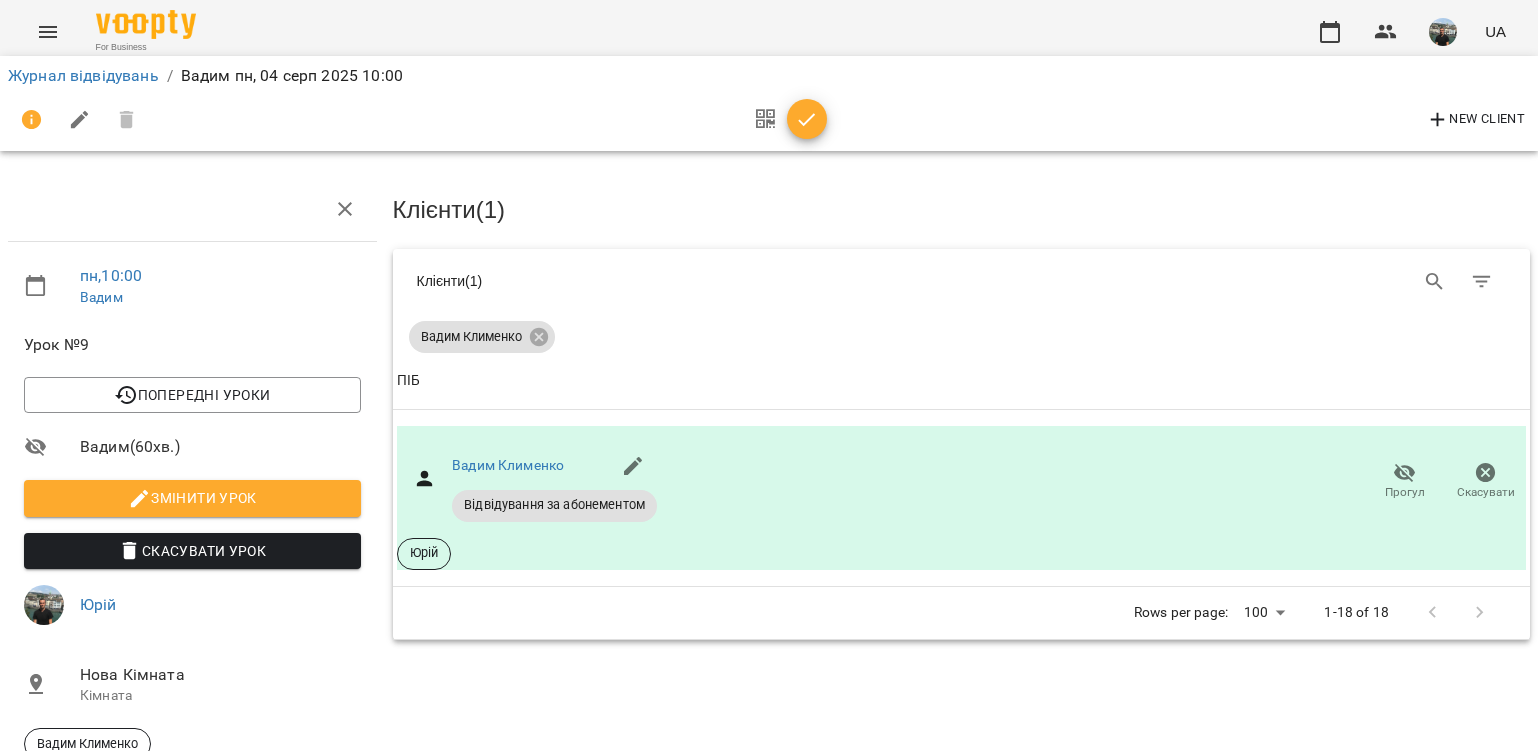 click 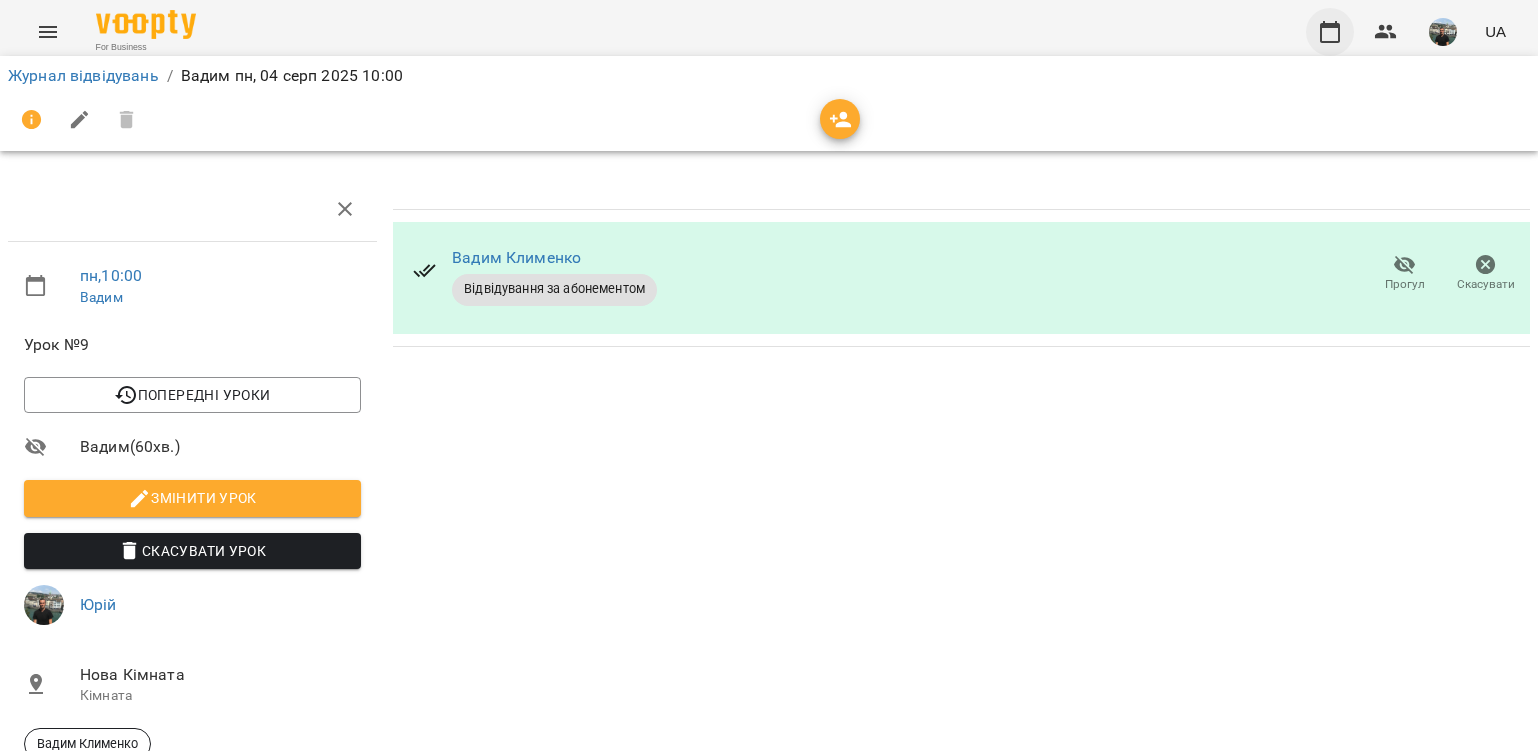 click 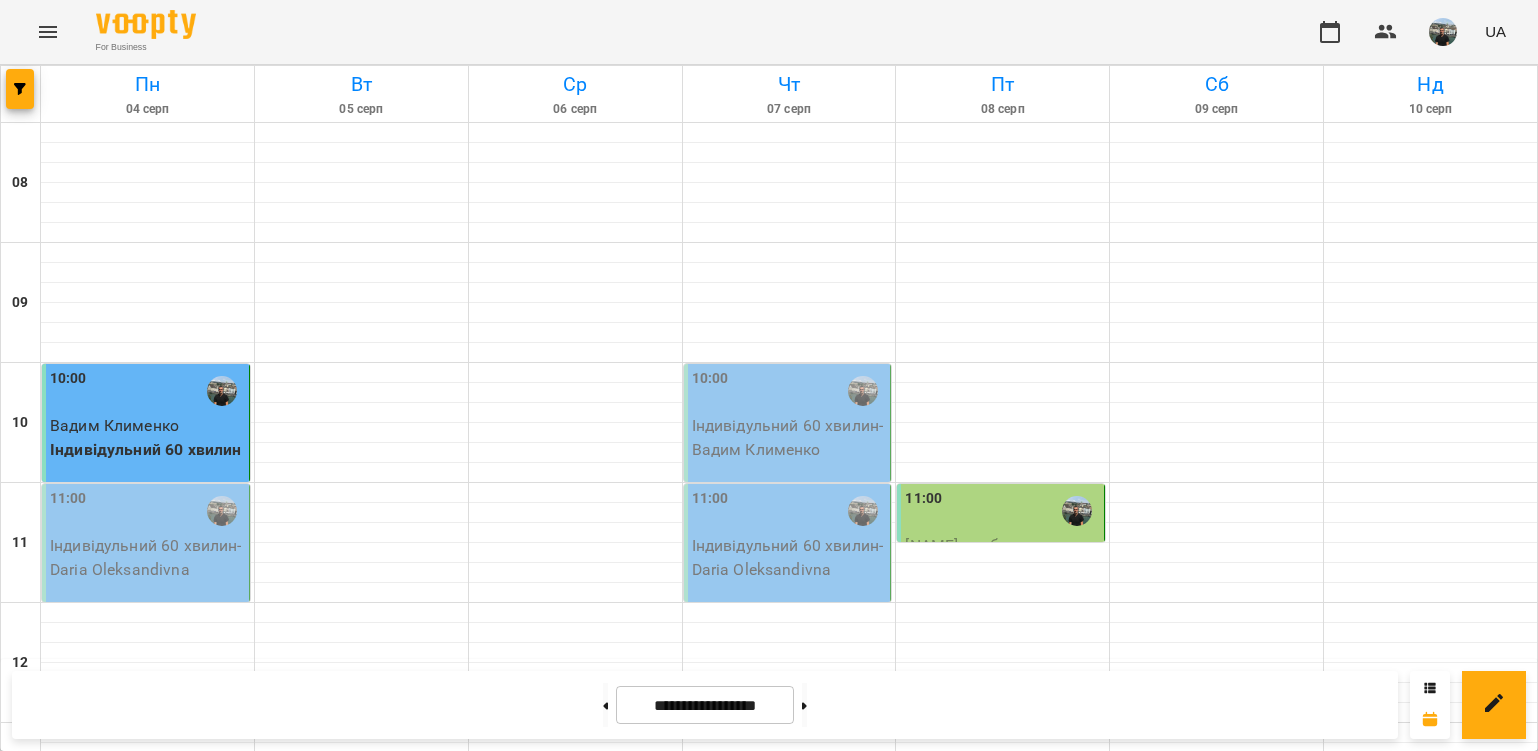 scroll, scrollTop: 100, scrollLeft: 0, axis: vertical 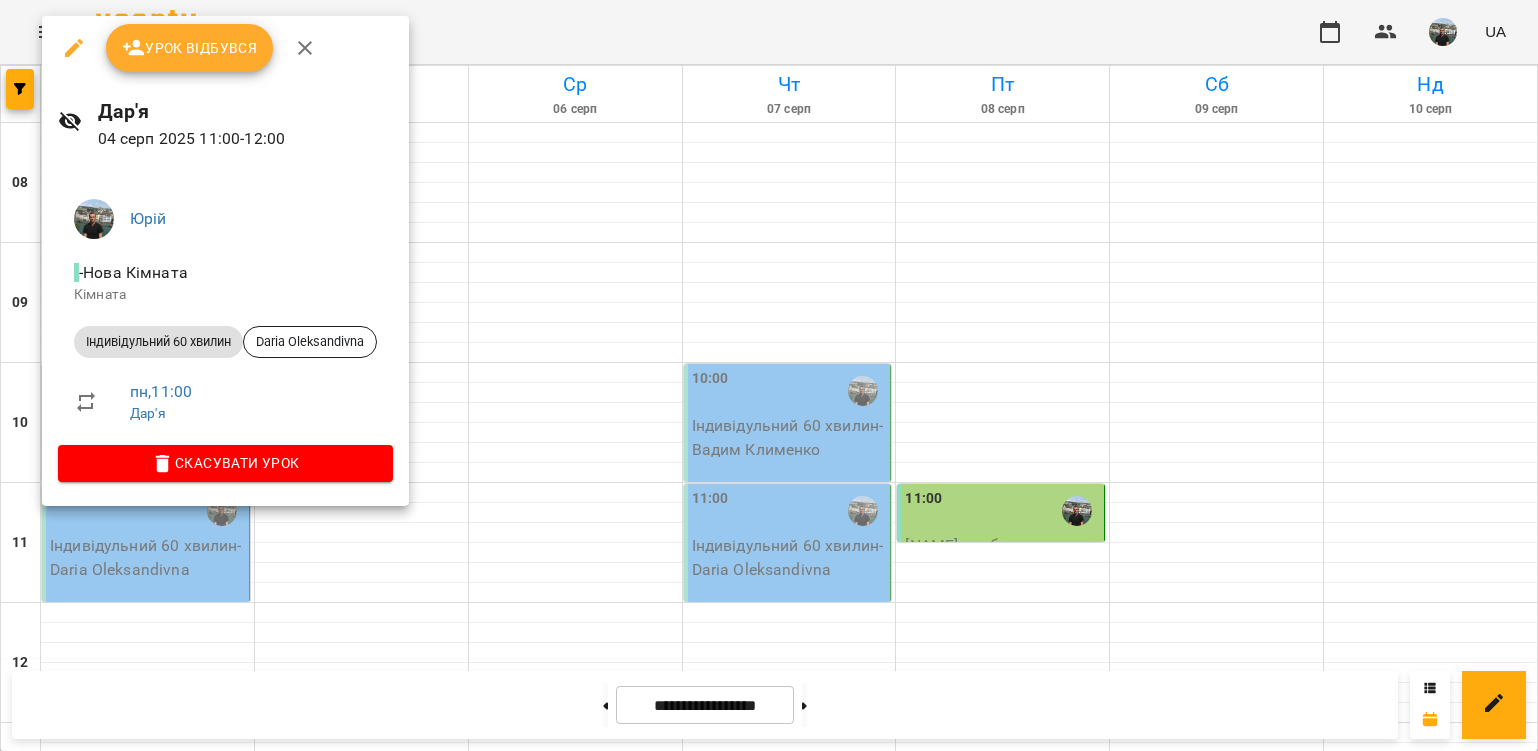 click on "Урок відбувся" at bounding box center (190, 48) 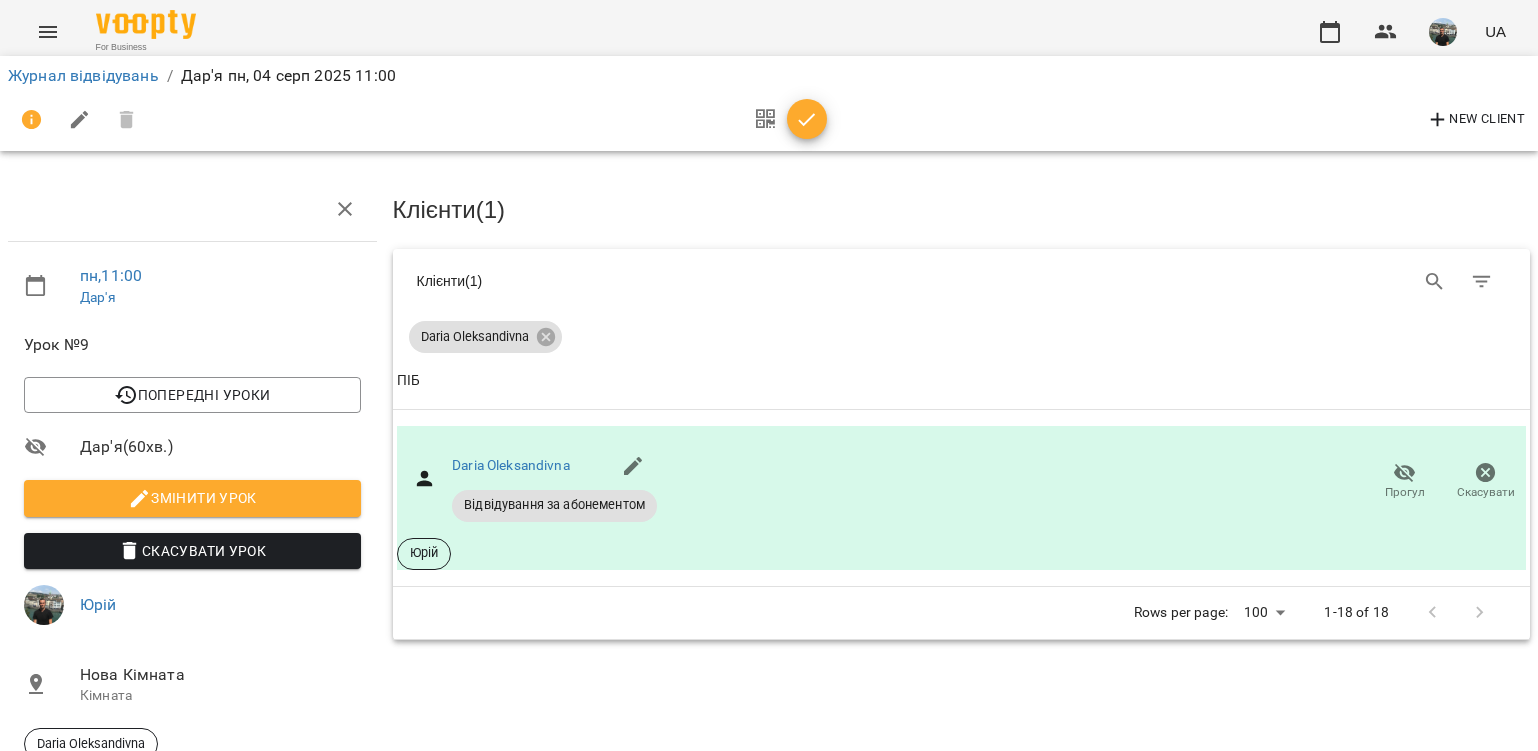 click 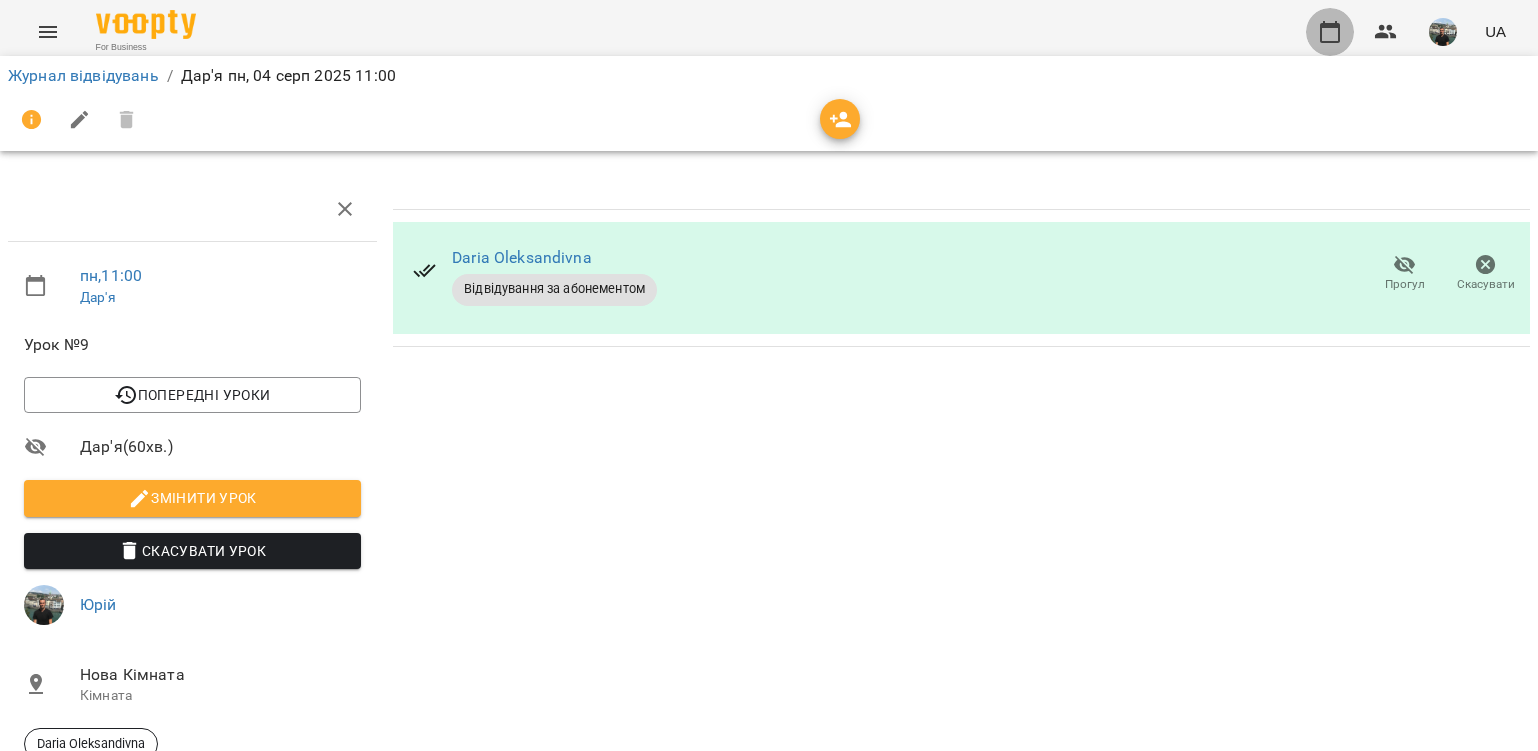click 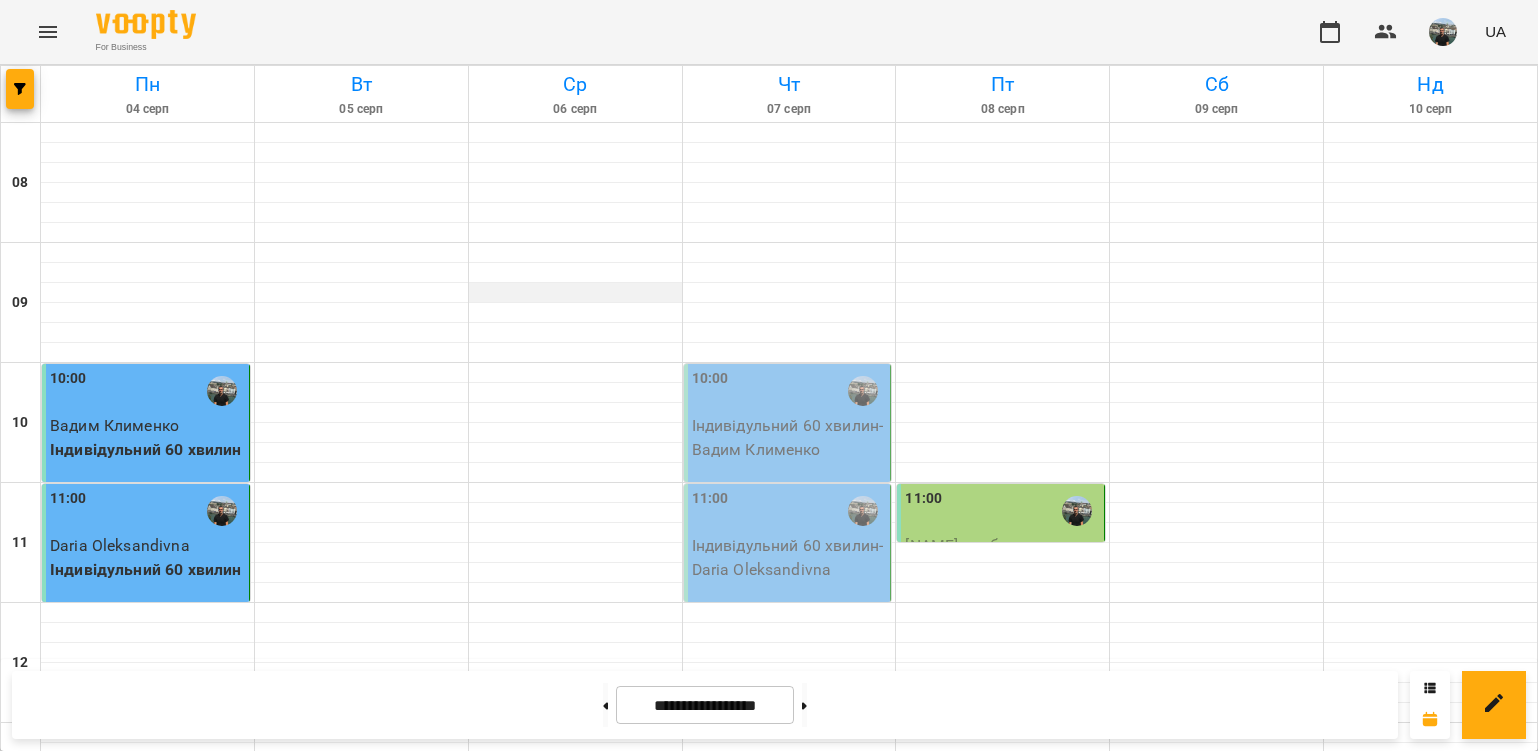 scroll, scrollTop: 900, scrollLeft: 0, axis: vertical 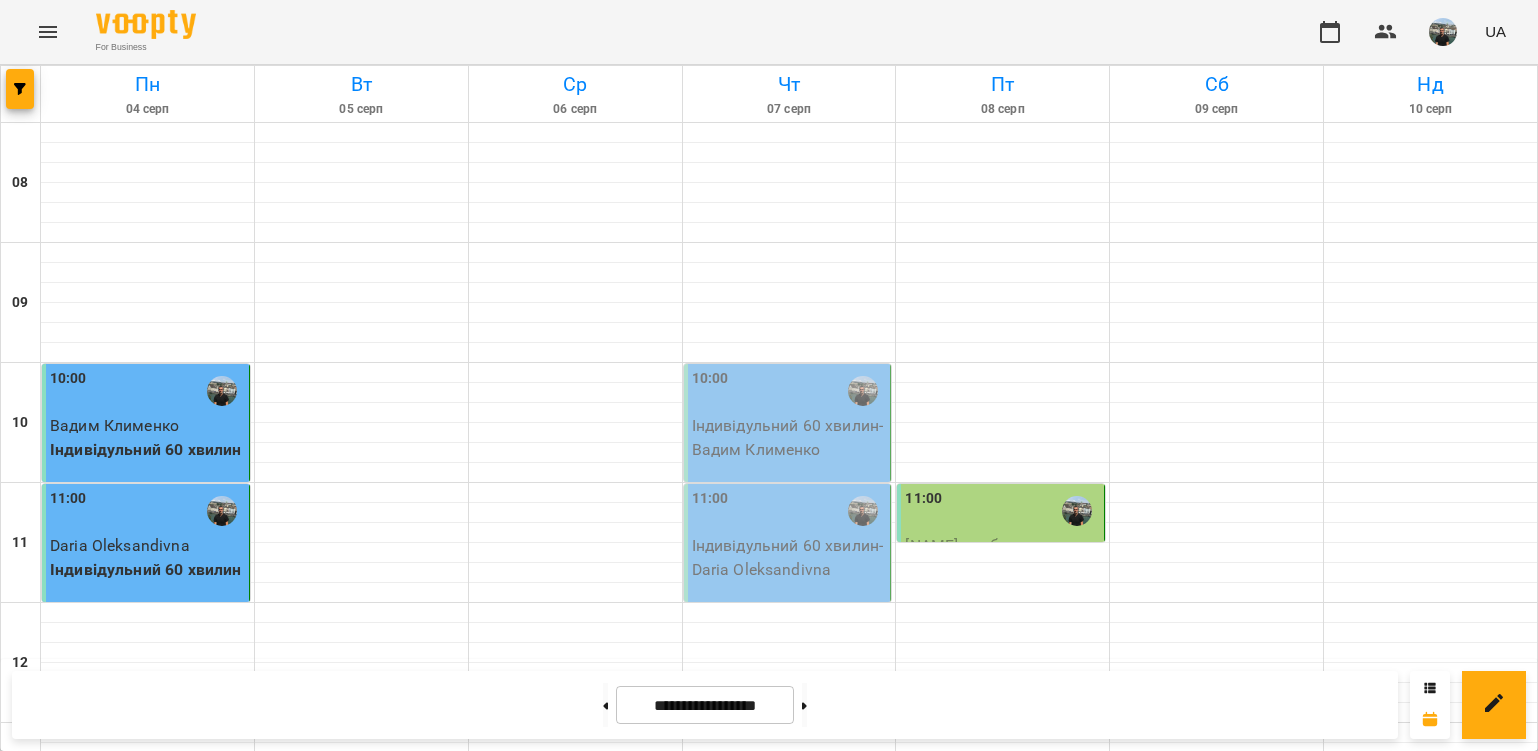 click on "18:00" at bounding box center [147, 1351] 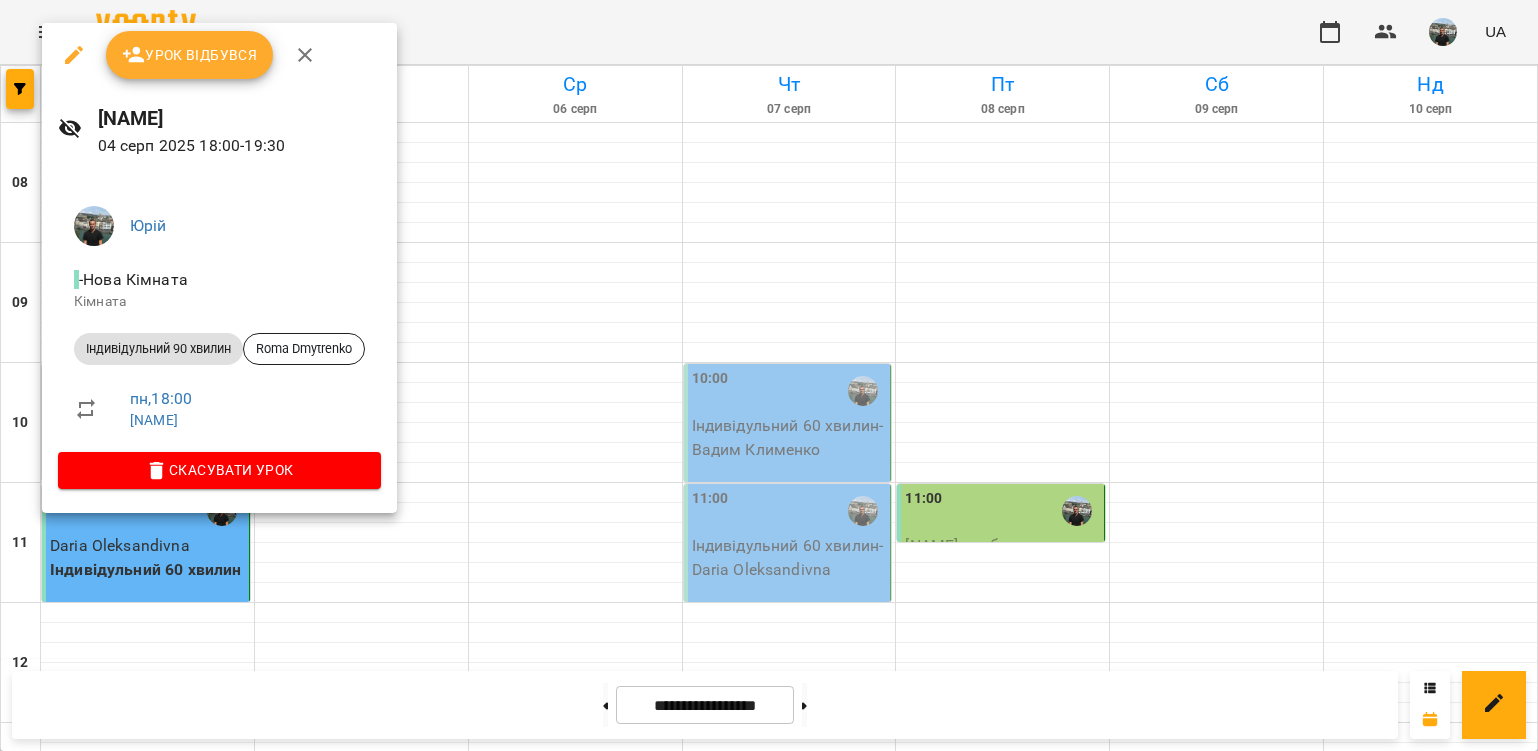 click 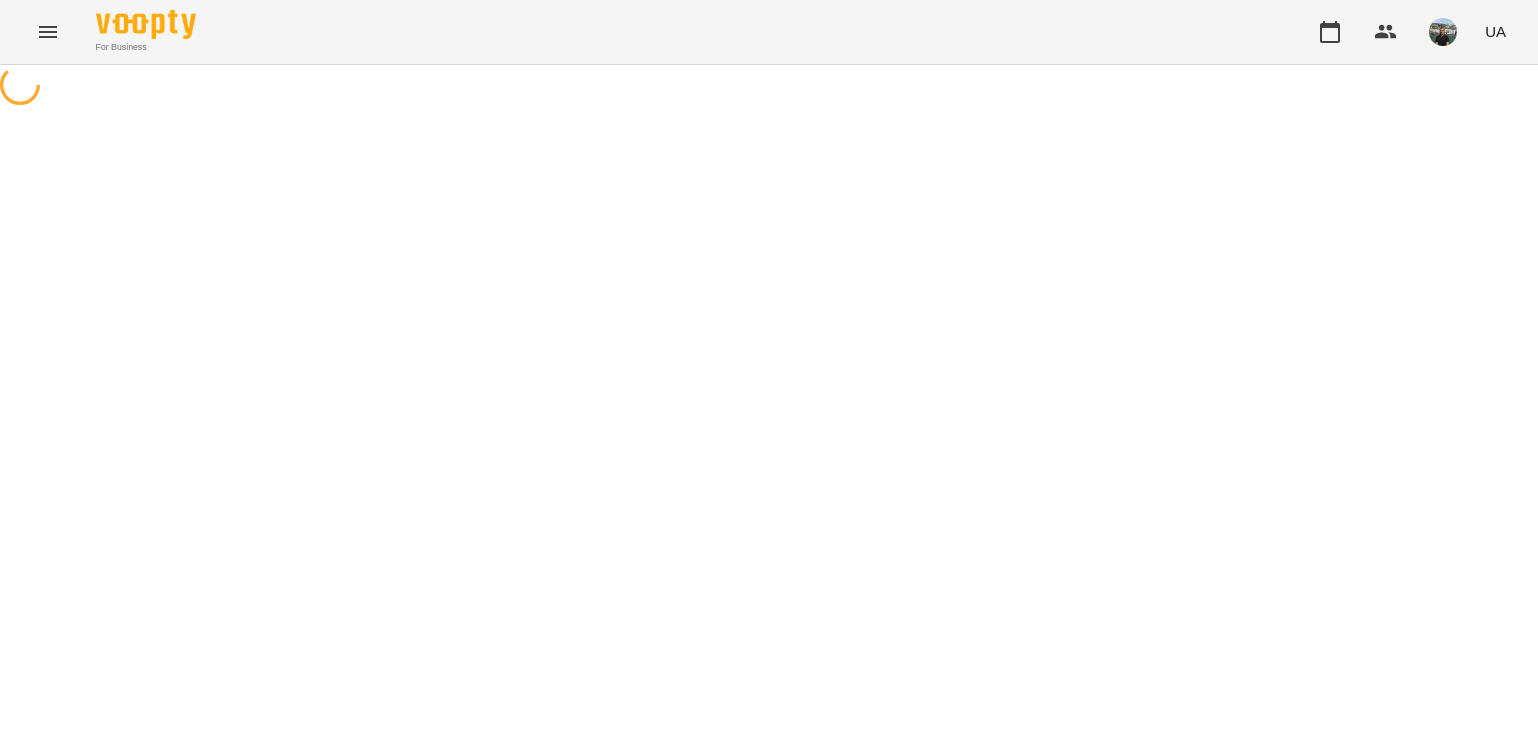 select on "**********" 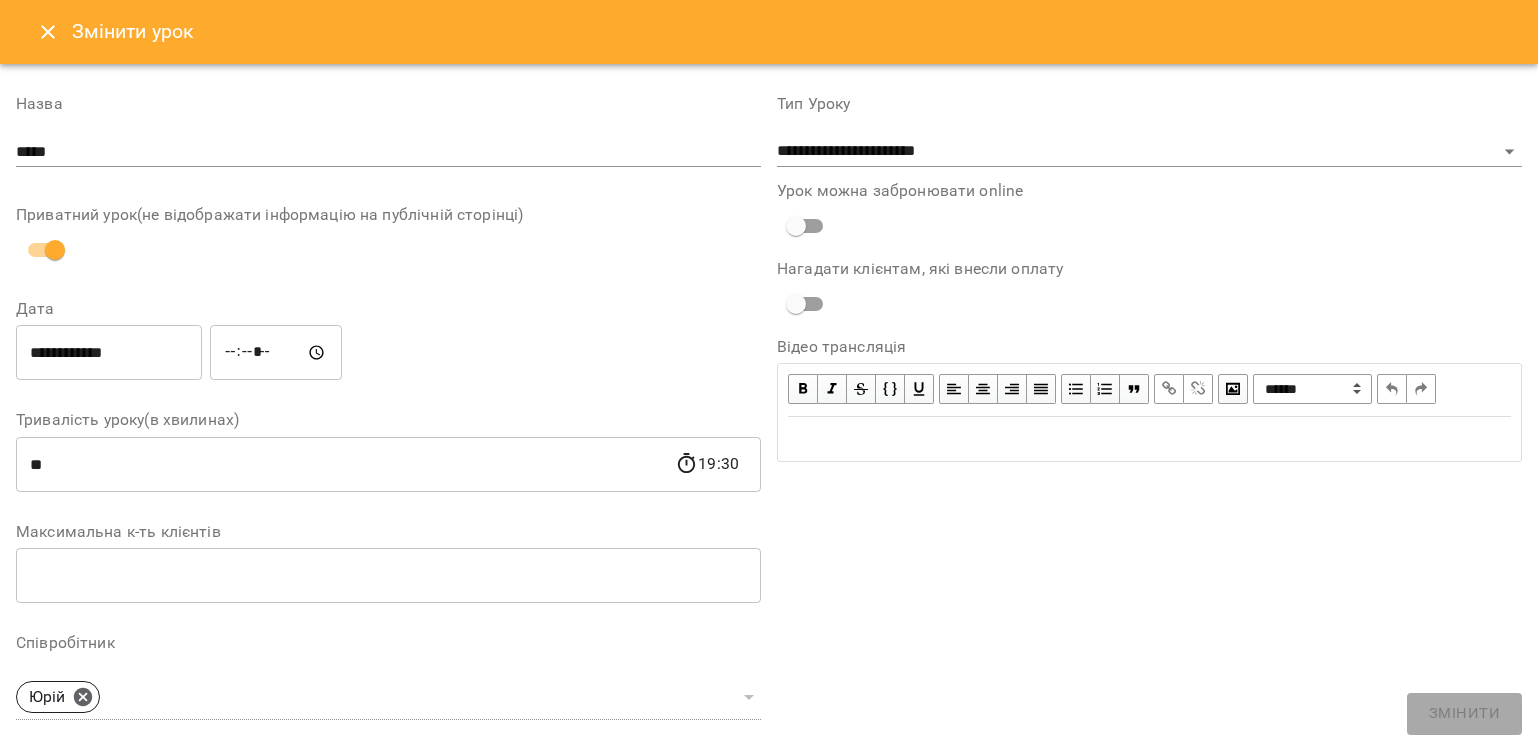 click on "**********" at bounding box center [109, 353] 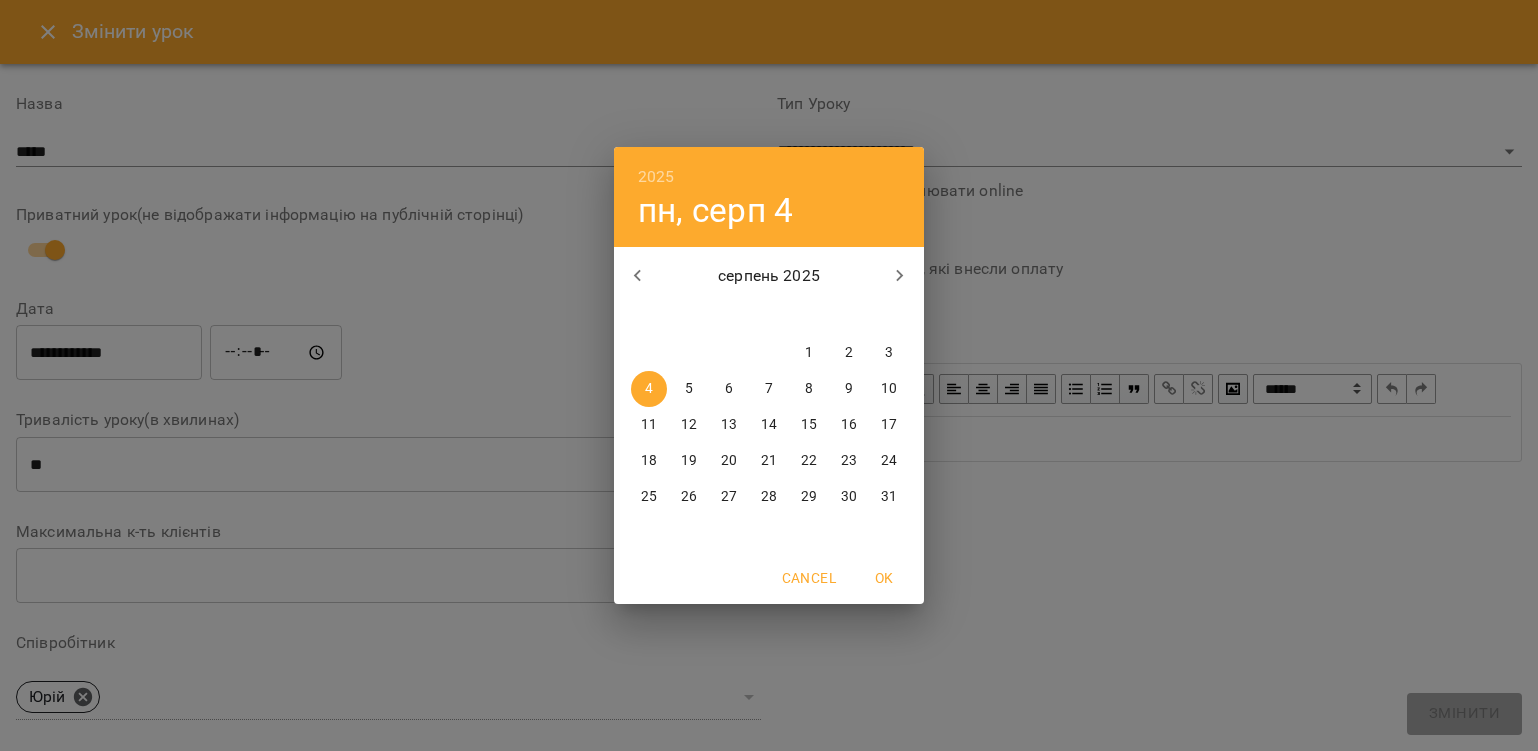click on "5" at bounding box center (689, 389) 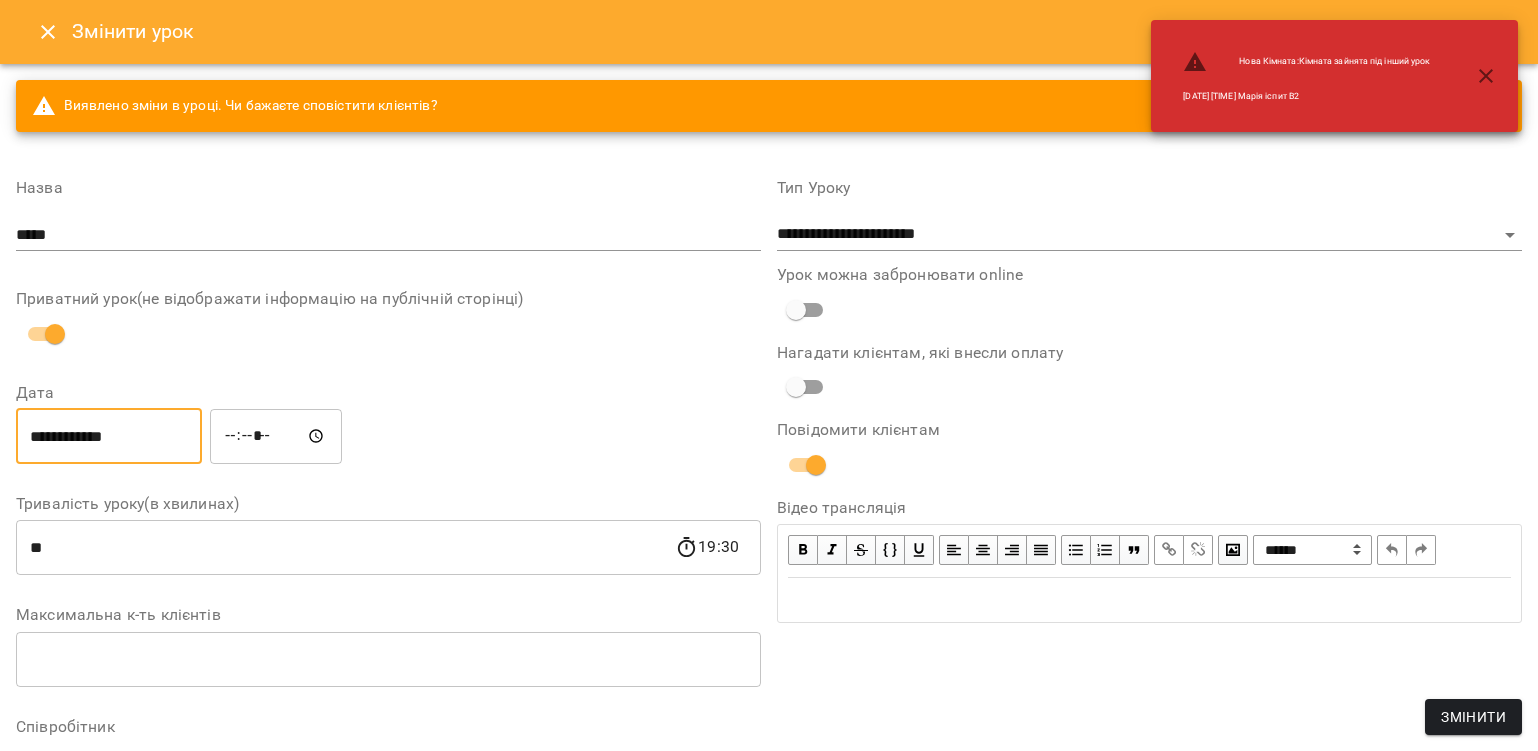 click on "*****" at bounding box center [276, 436] 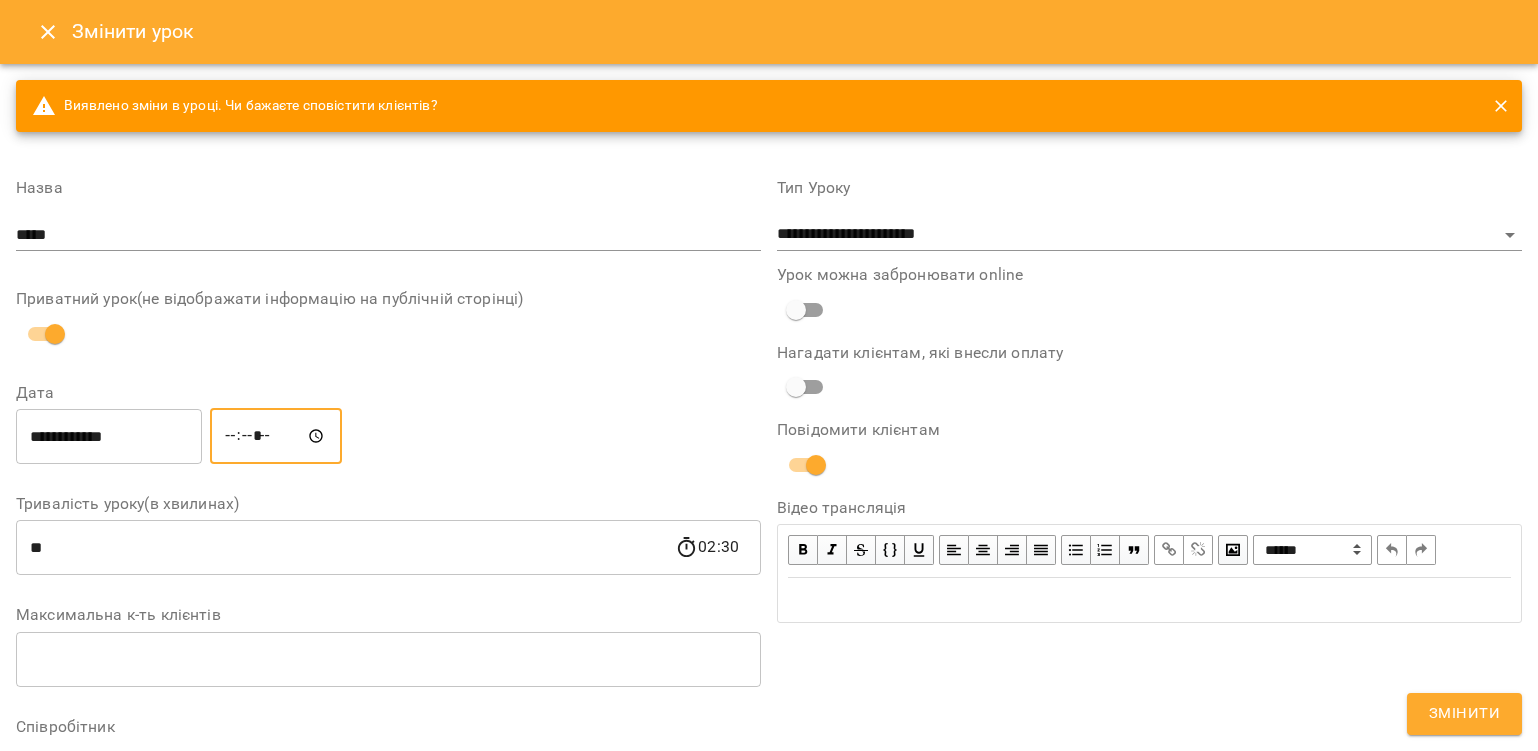type on "*****" 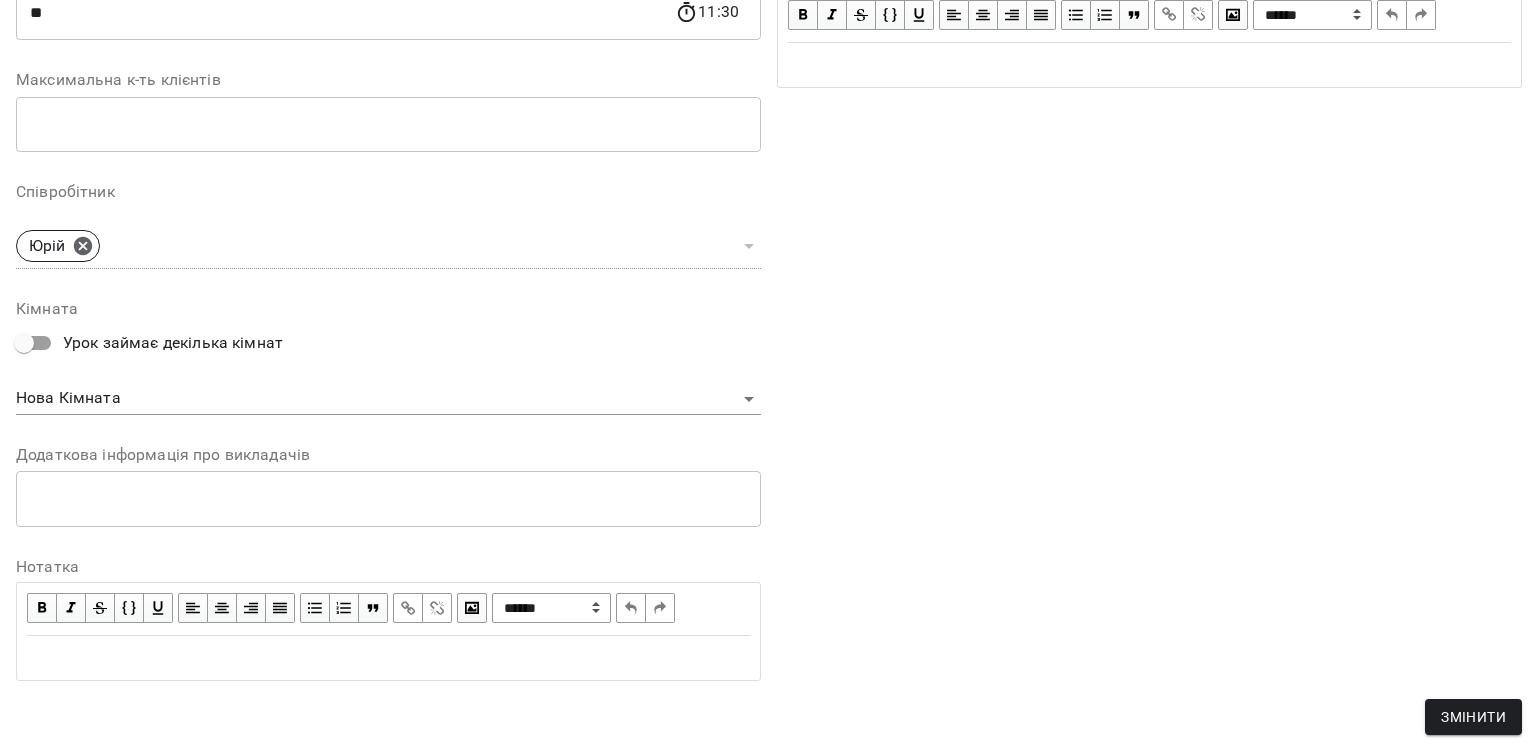 scroll, scrollTop: 0, scrollLeft: 0, axis: both 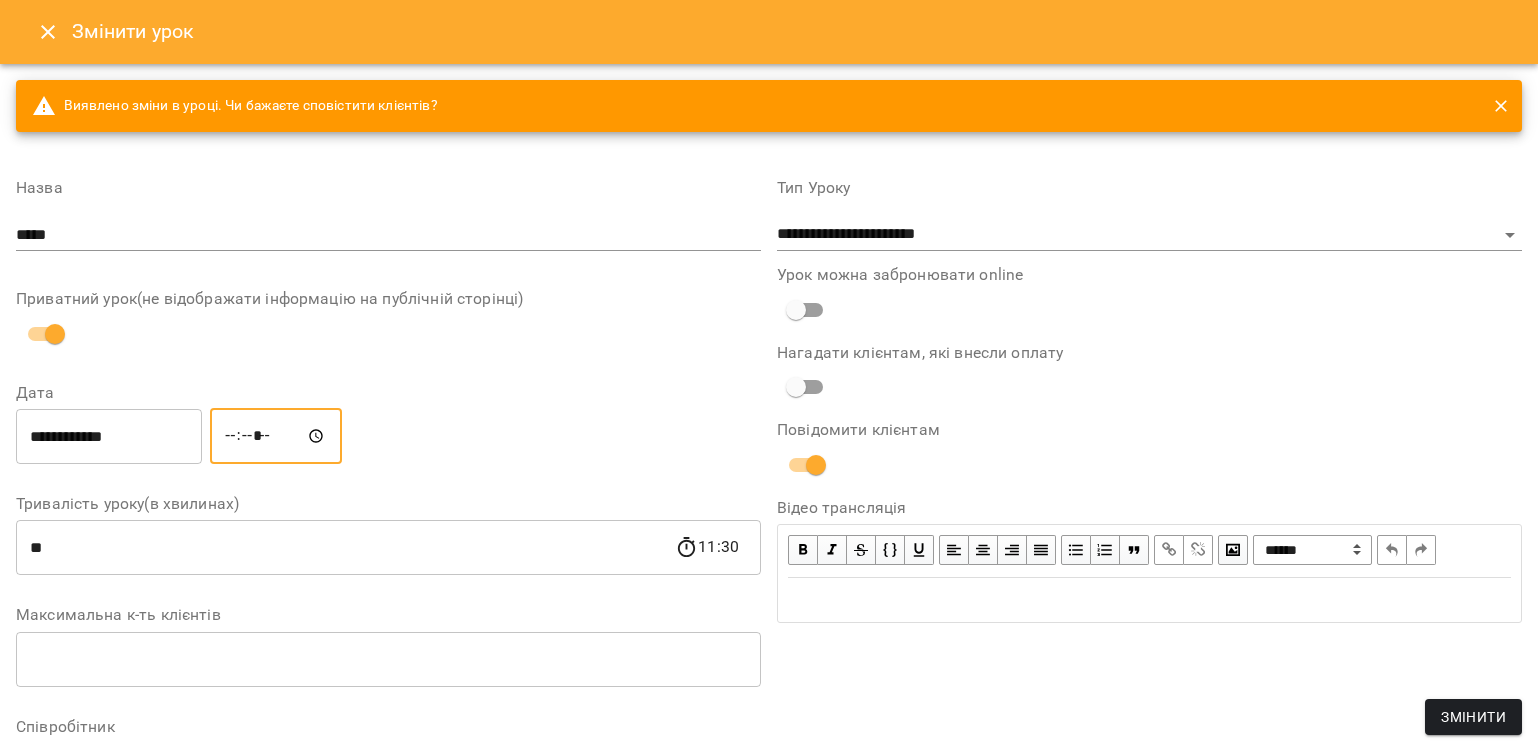 click 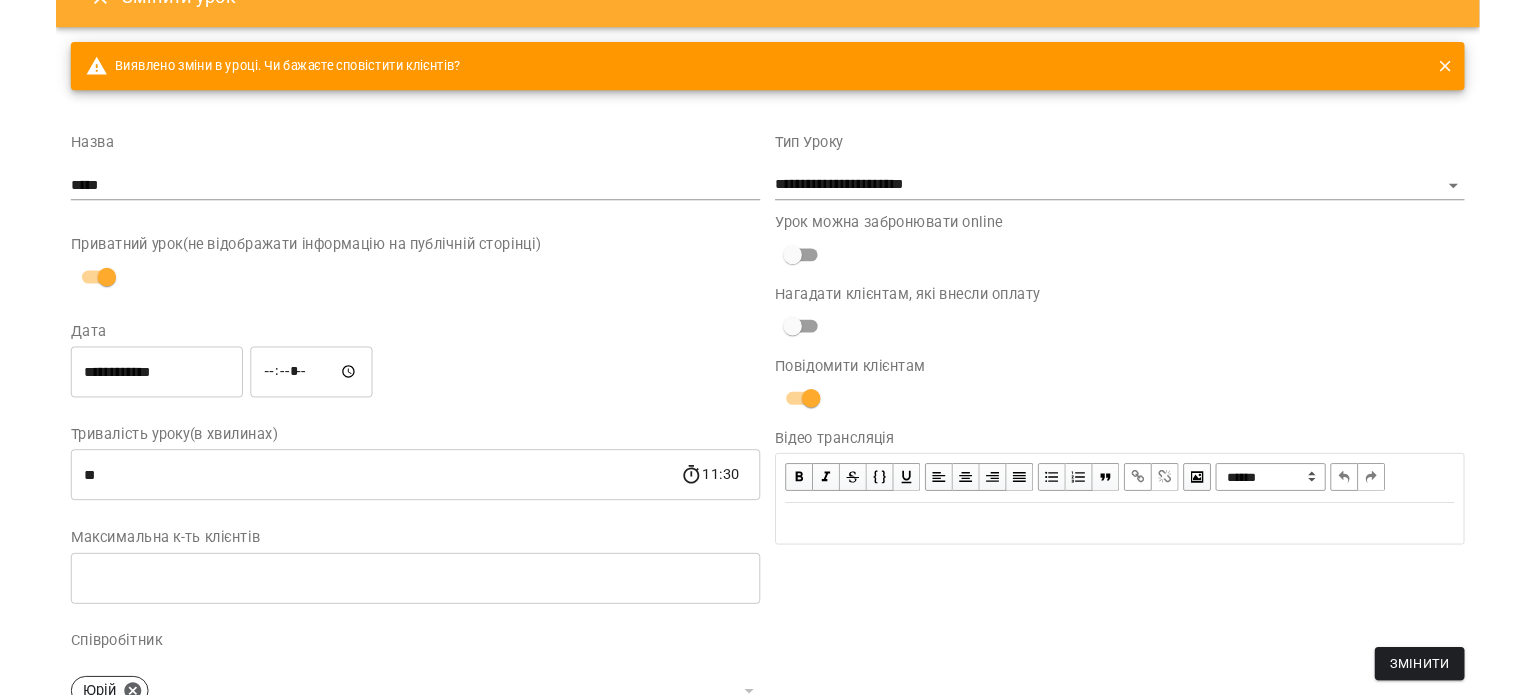 scroll, scrollTop: 0, scrollLeft: 0, axis: both 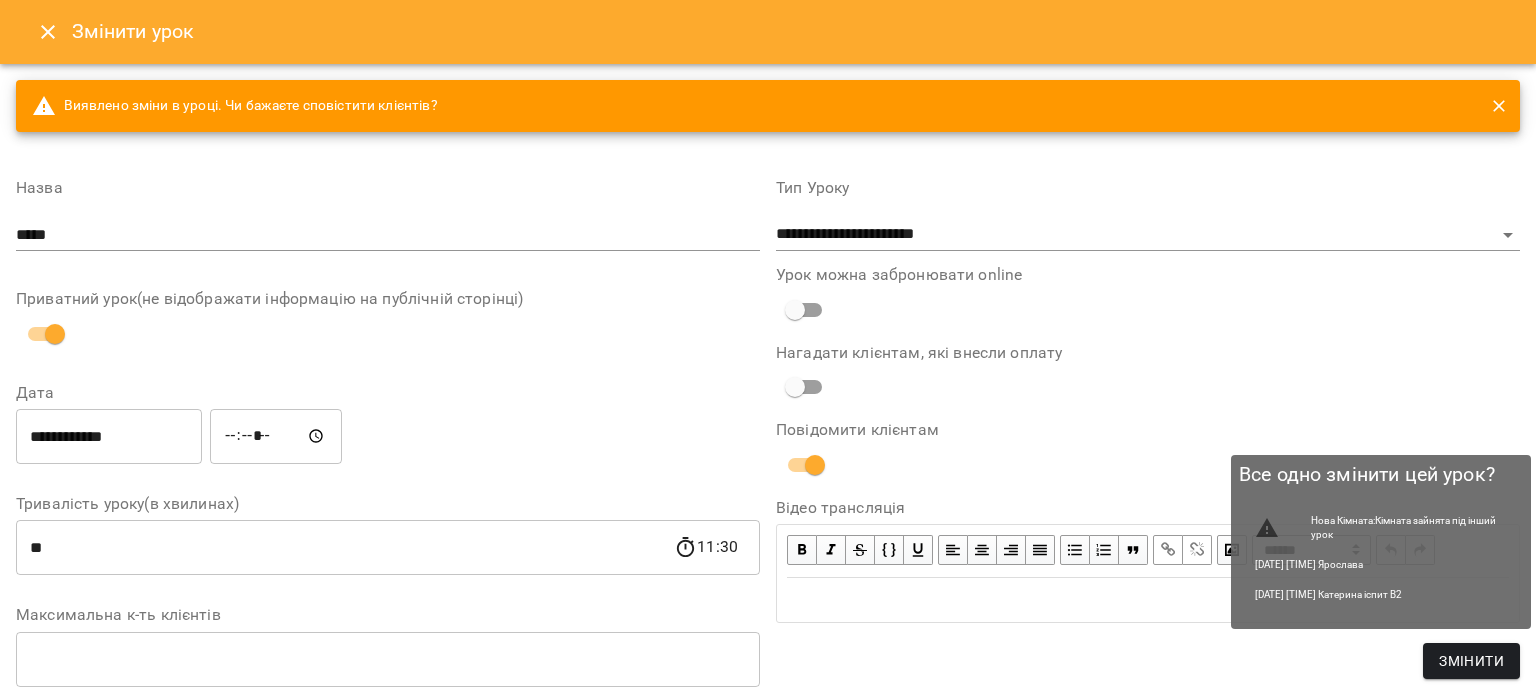 click on "Змінити" at bounding box center [1471, 661] 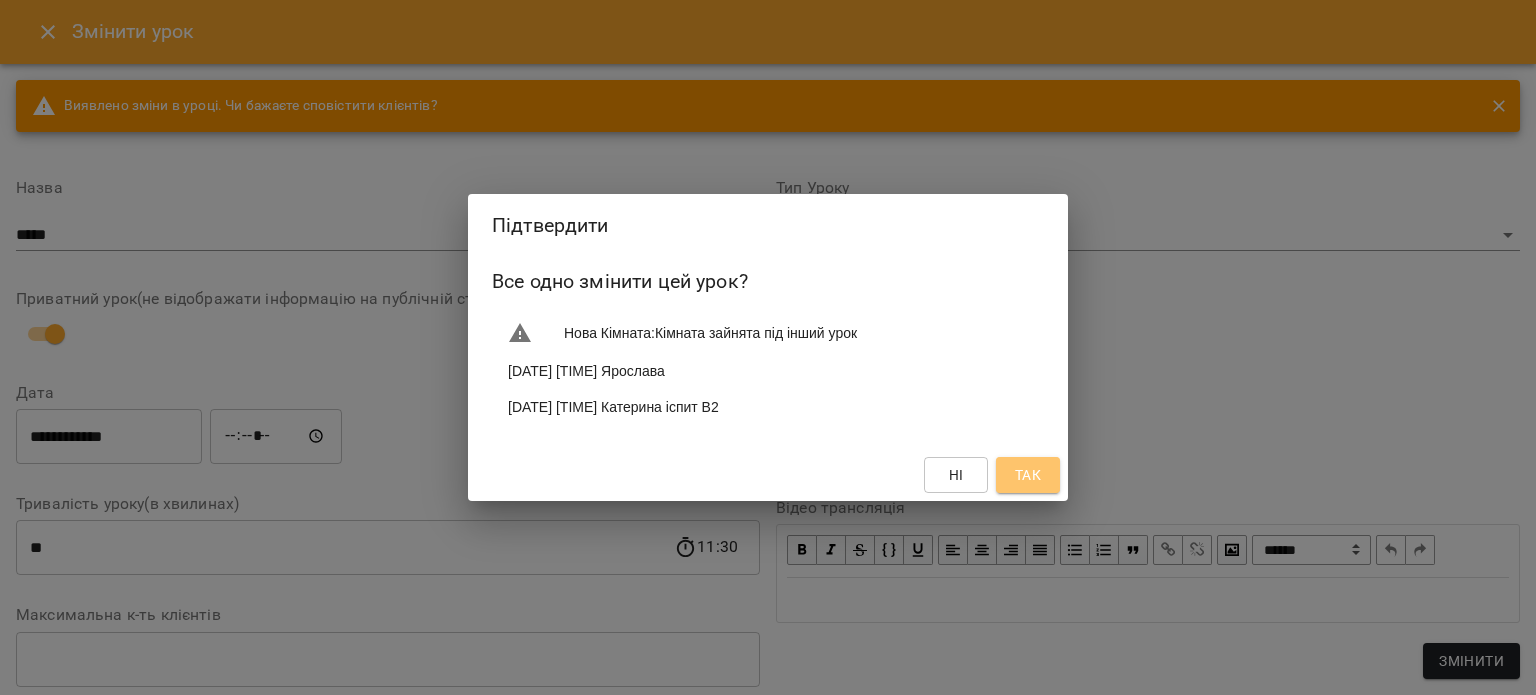 click on "Так" at bounding box center (1028, 475) 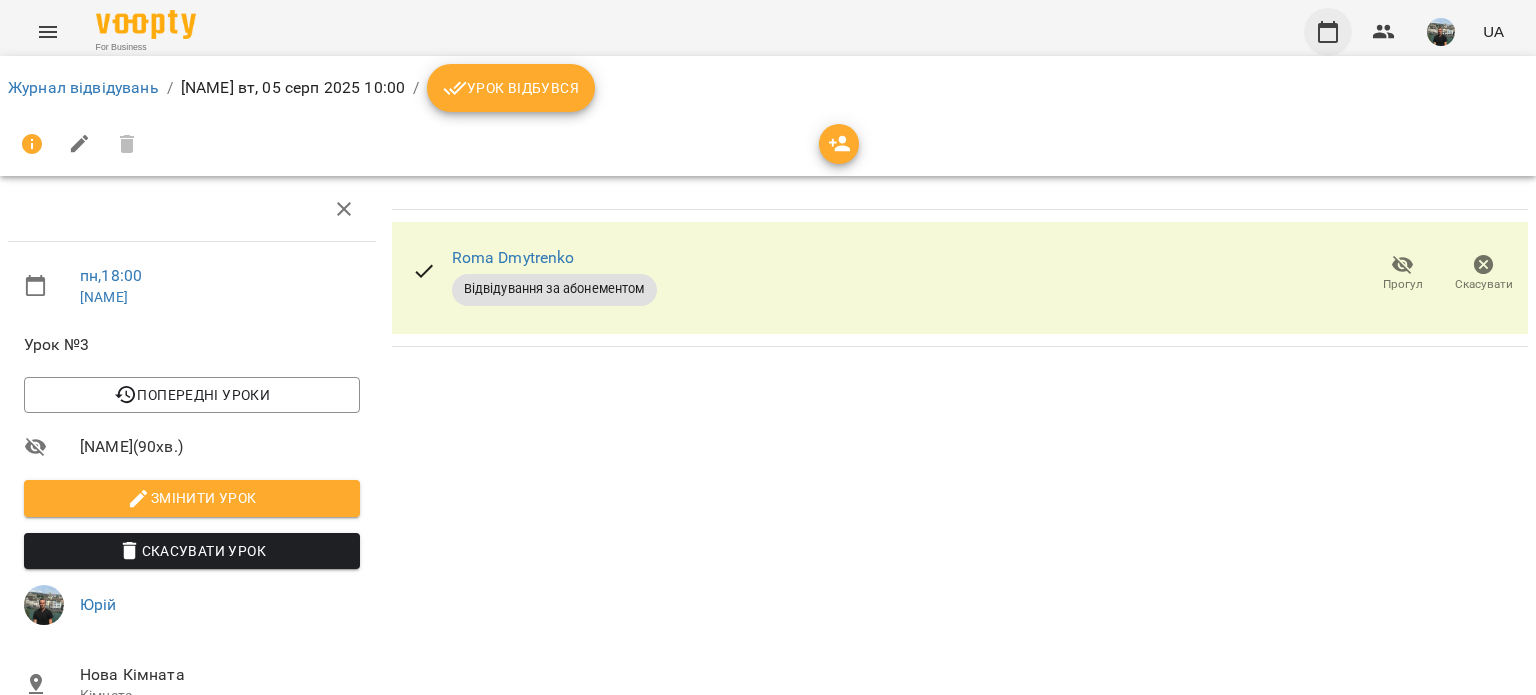 click 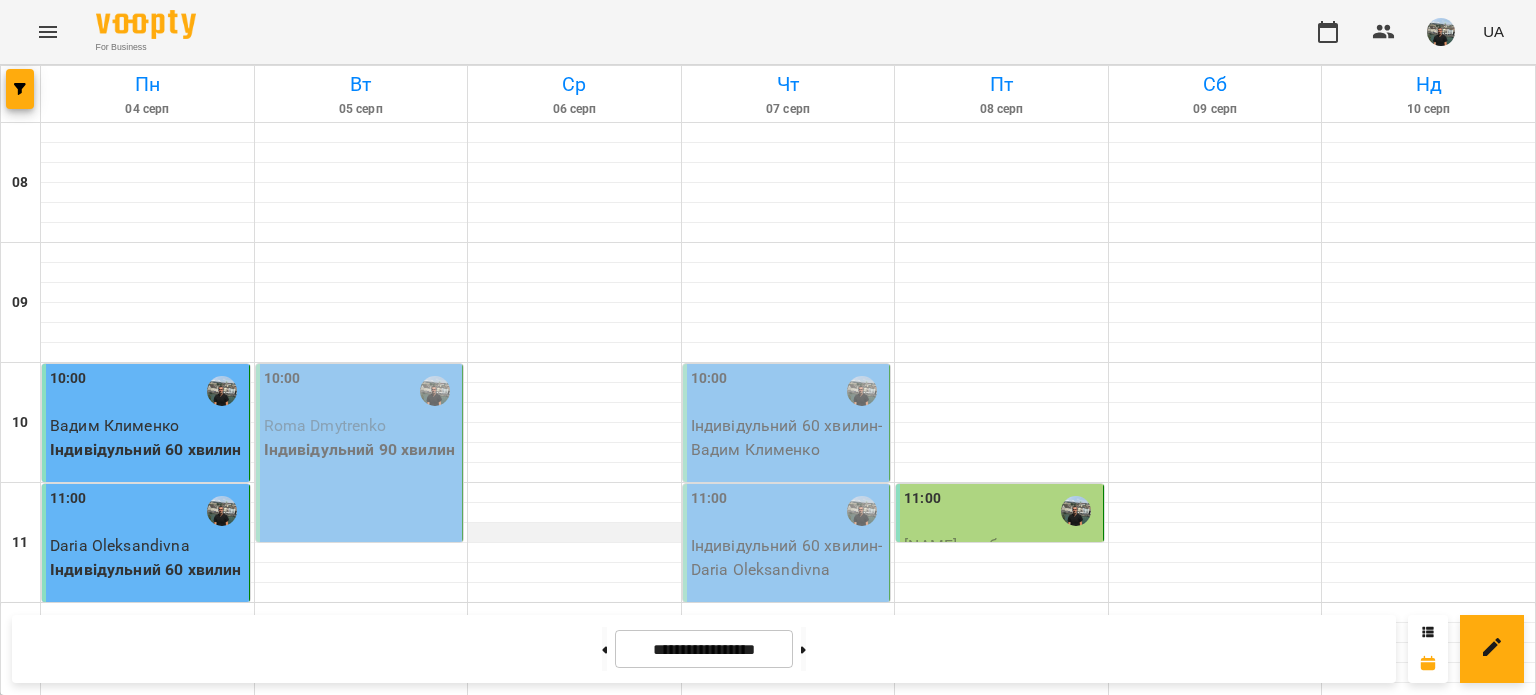 scroll, scrollTop: 400, scrollLeft: 0, axis: vertical 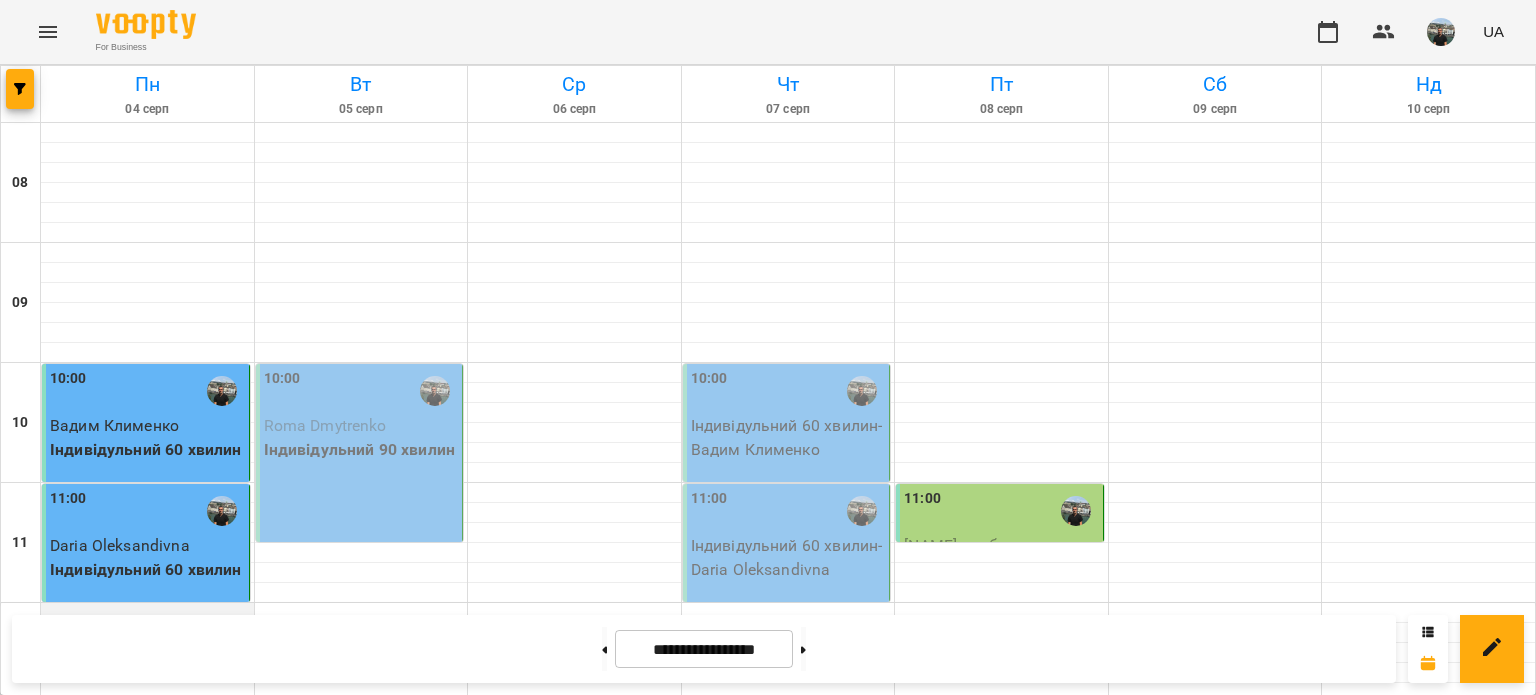 click at bounding box center (147, 613) 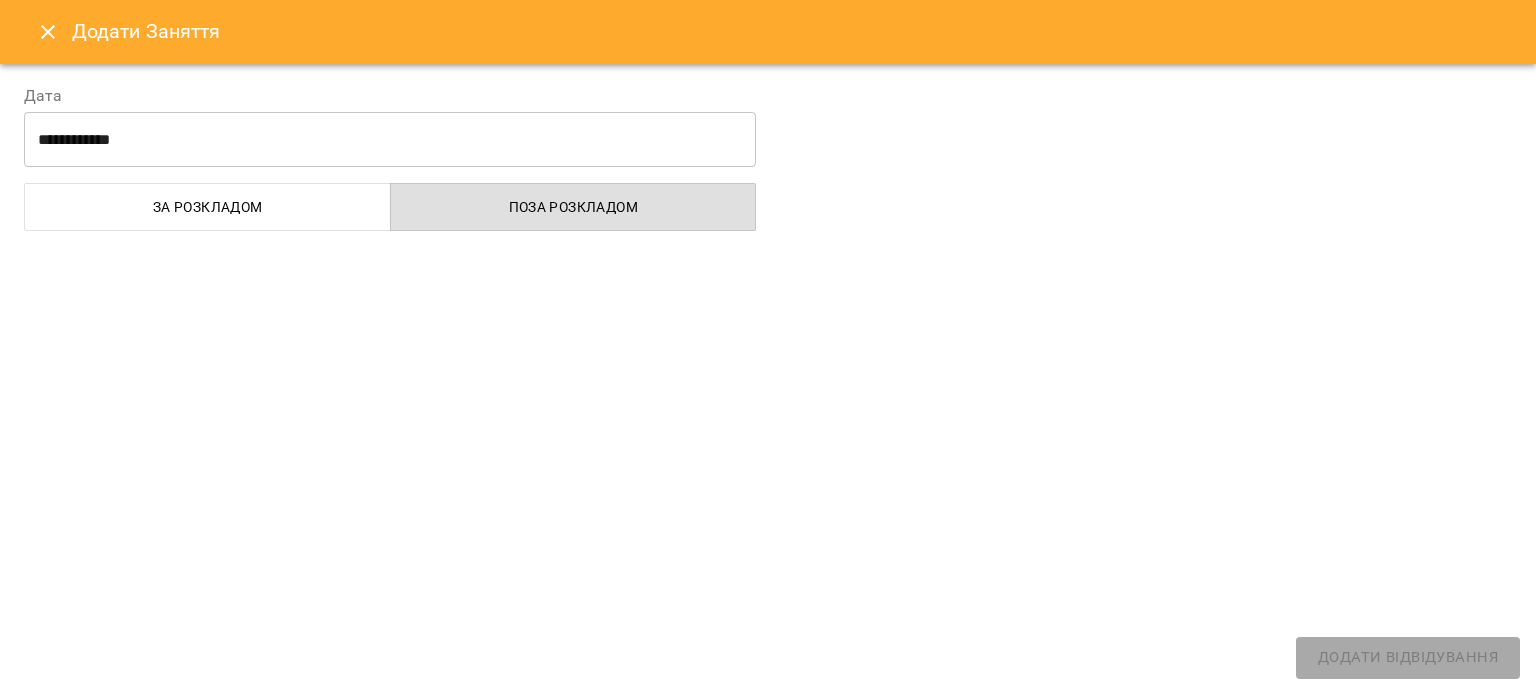 select on "**********" 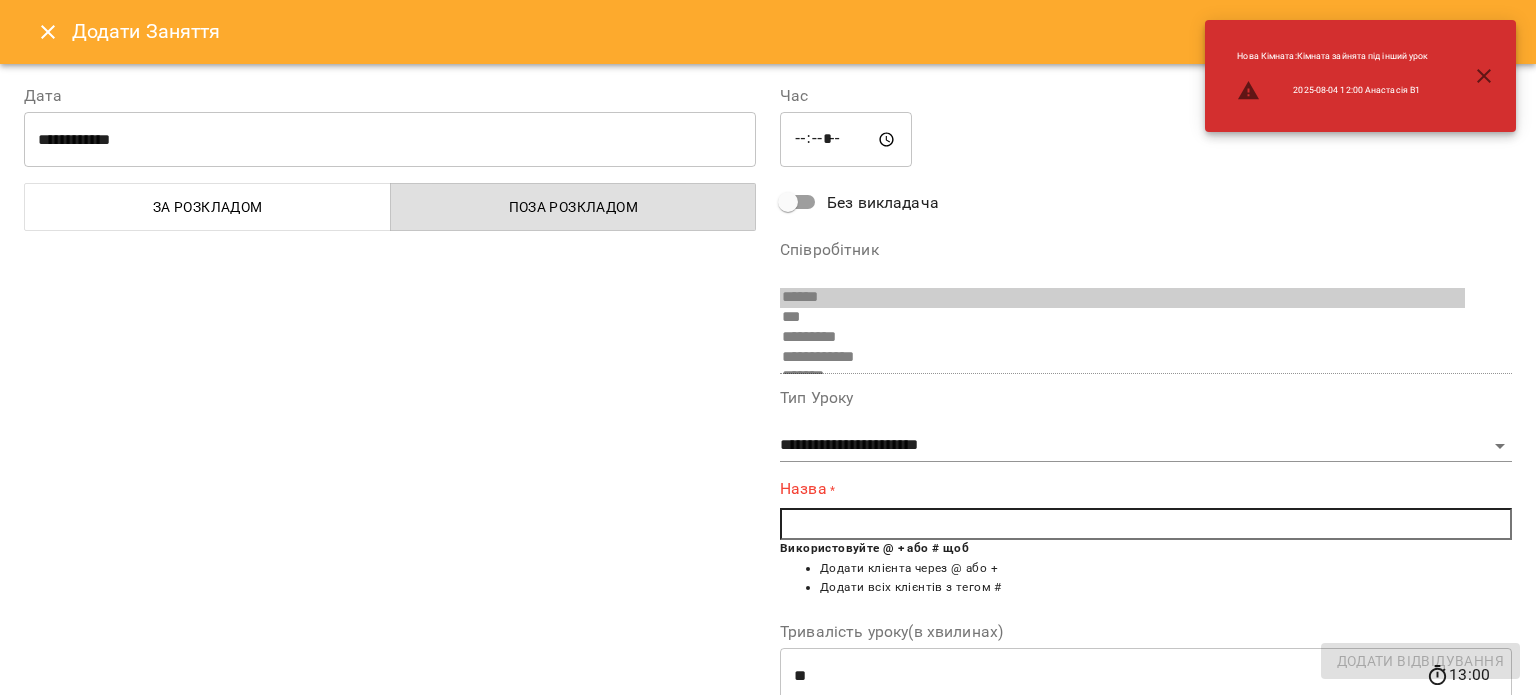 scroll, scrollTop: 548, scrollLeft: 0, axis: vertical 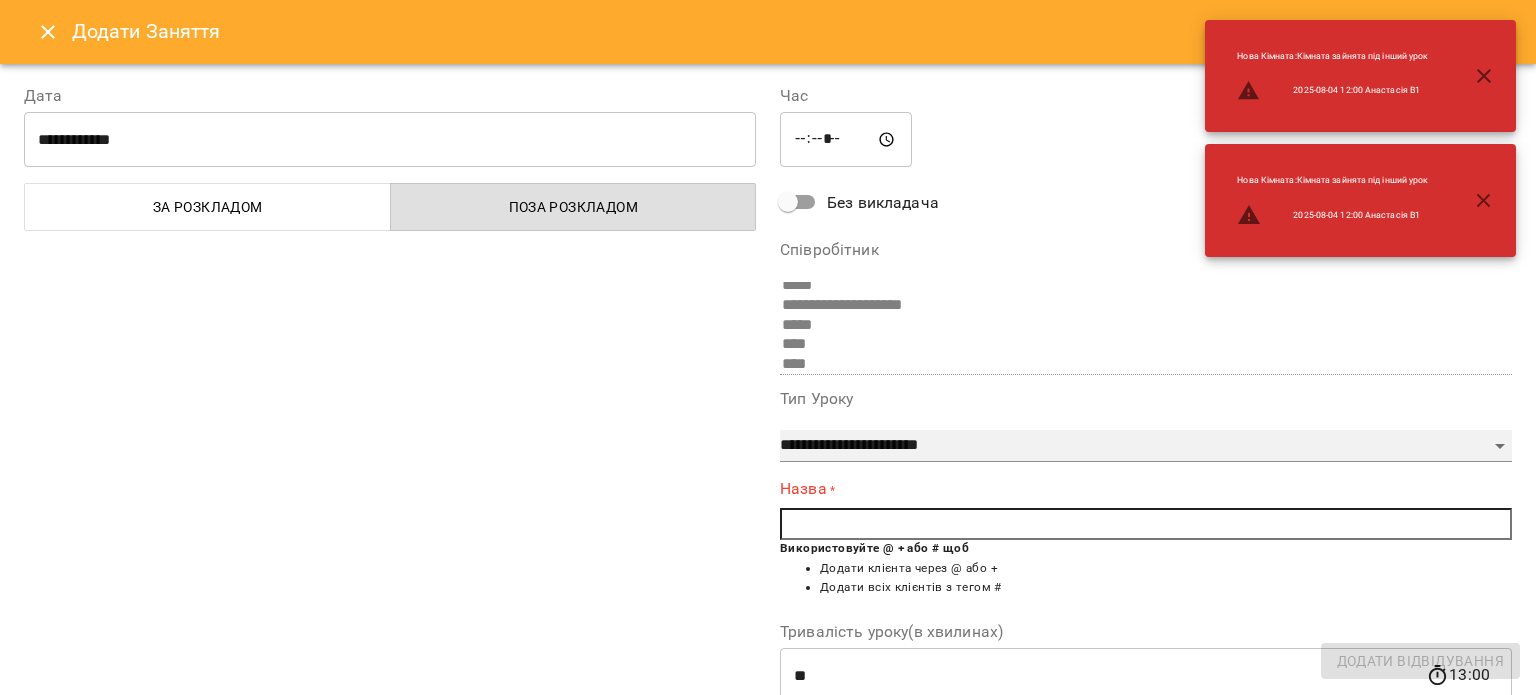 click on "**********" at bounding box center (1146, 446) 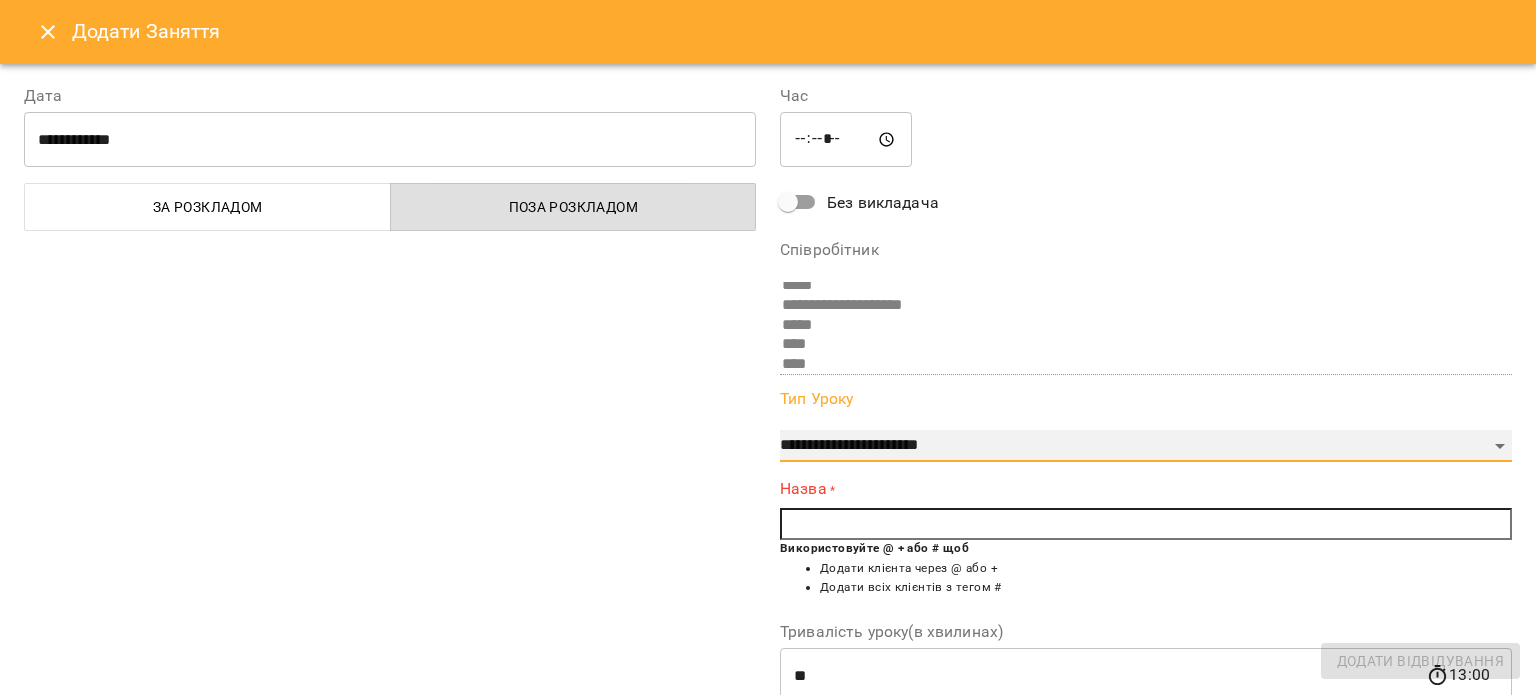 select on "**********" 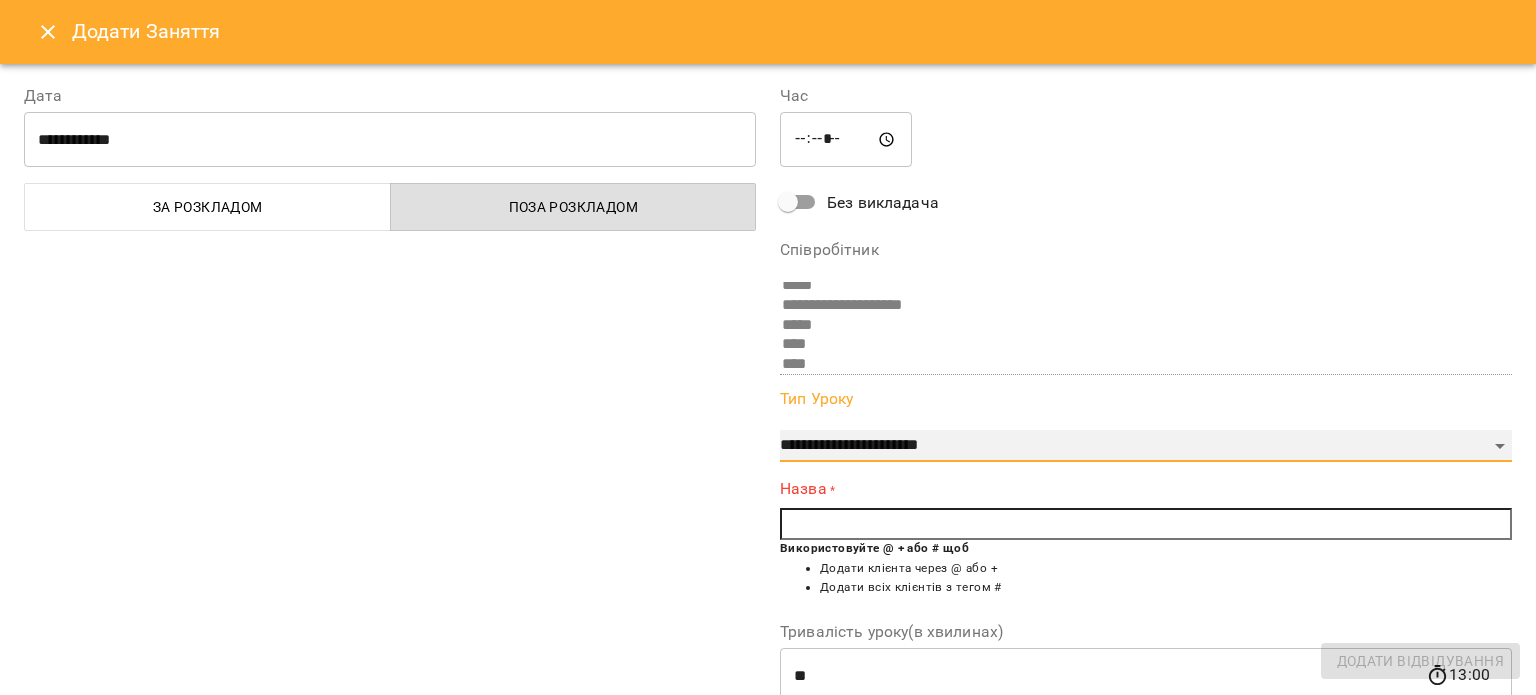 click on "**********" at bounding box center (1146, 446) 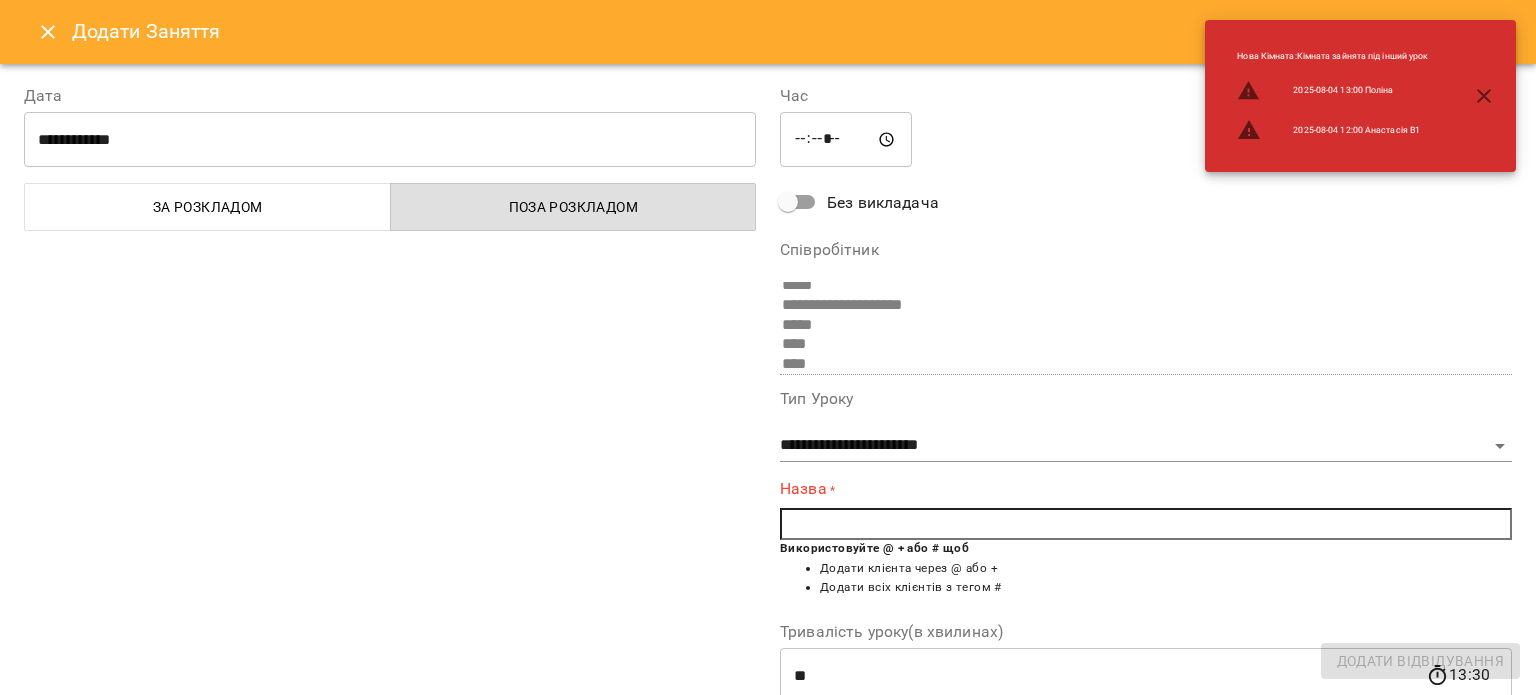 click at bounding box center [1146, 524] 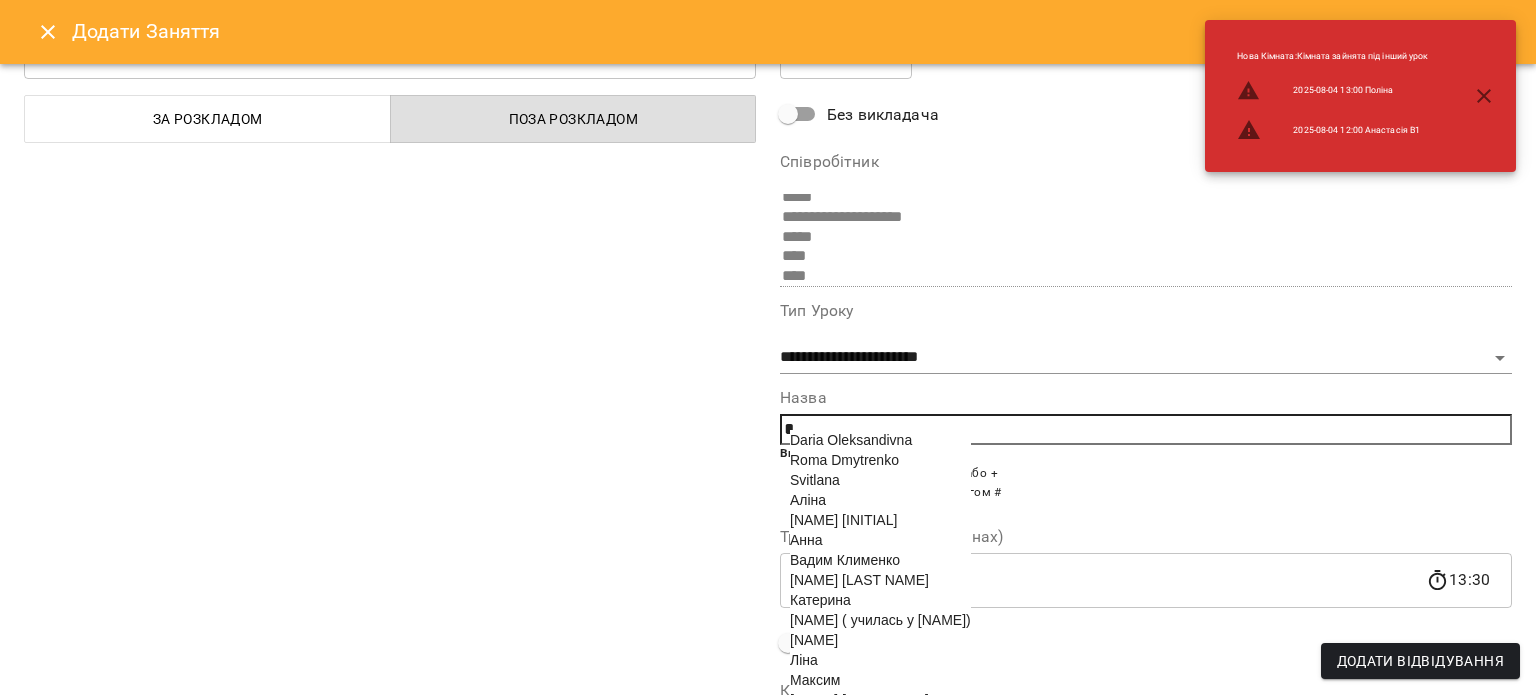 scroll, scrollTop: 100, scrollLeft: 0, axis: vertical 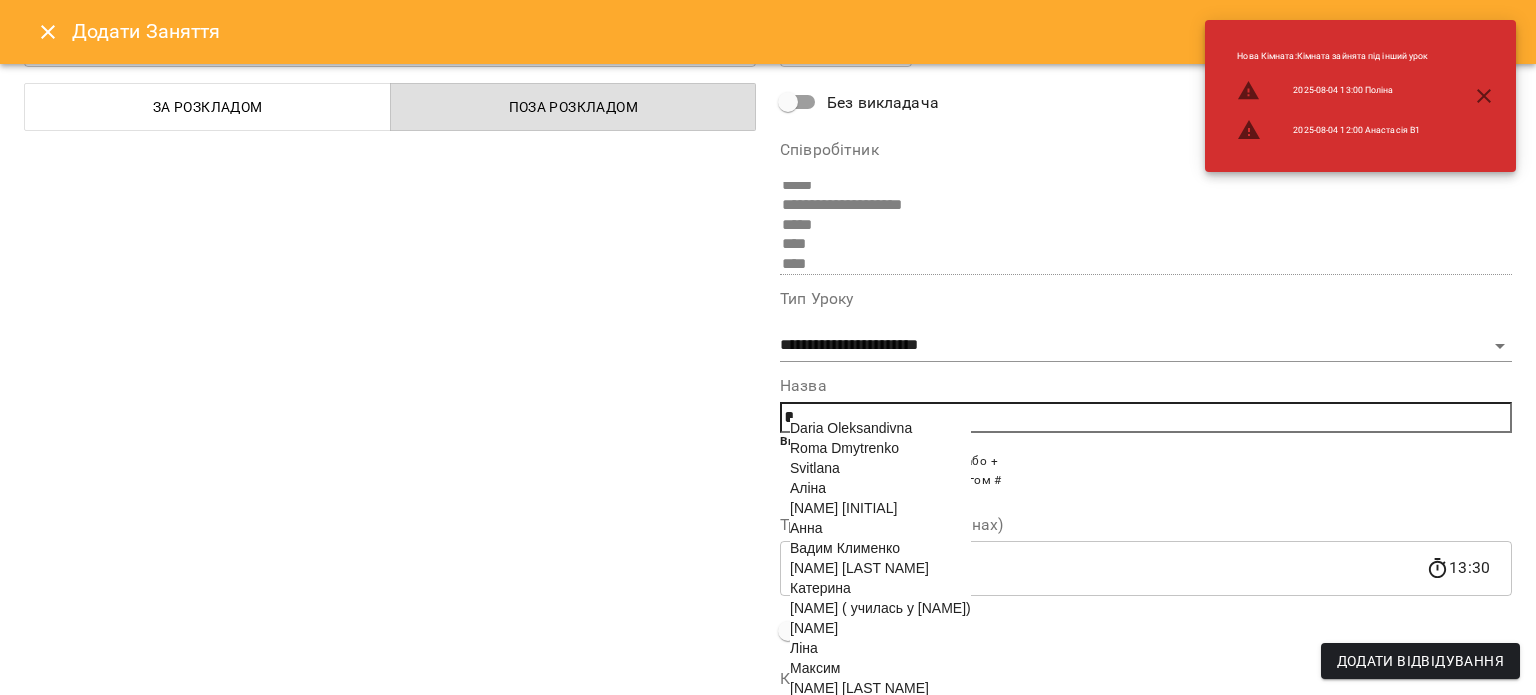click on "Лєра" at bounding box center (814, 628) 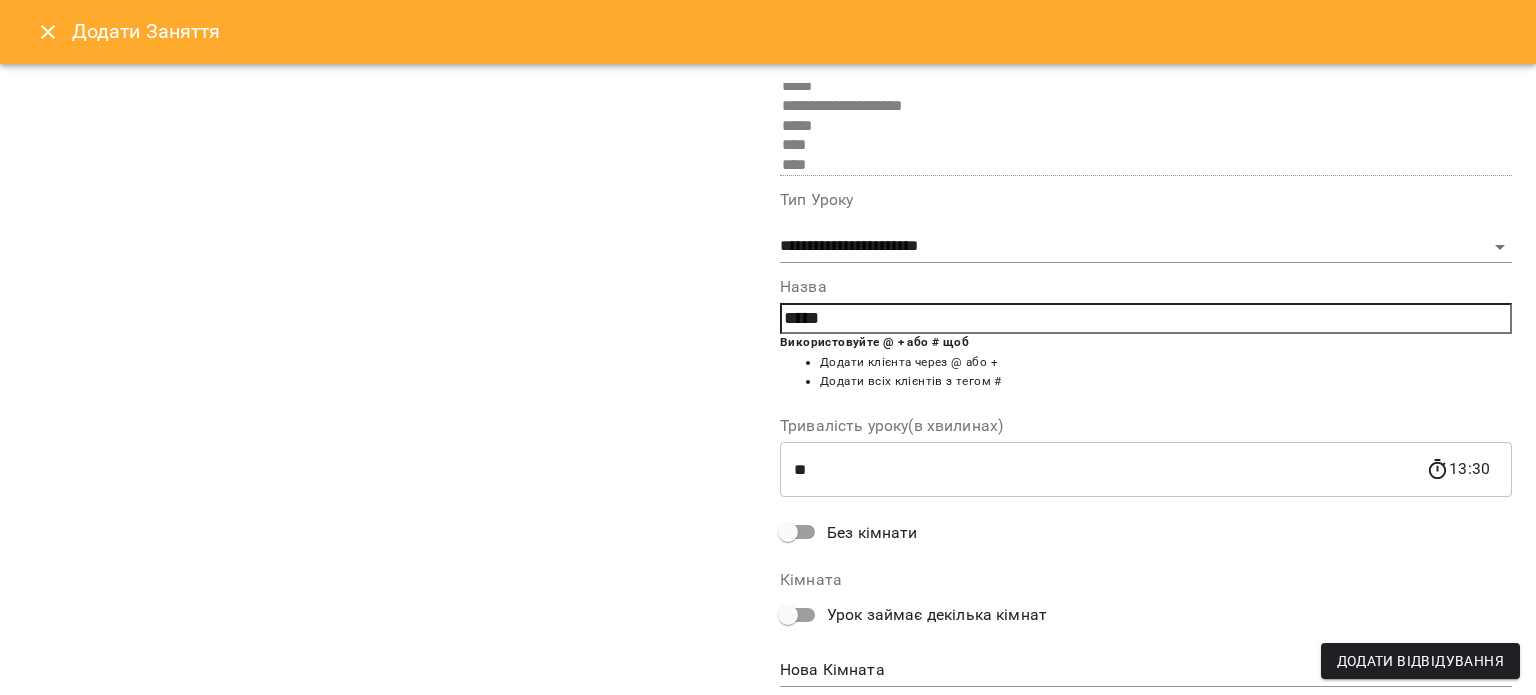 scroll, scrollTop: 258, scrollLeft: 0, axis: vertical 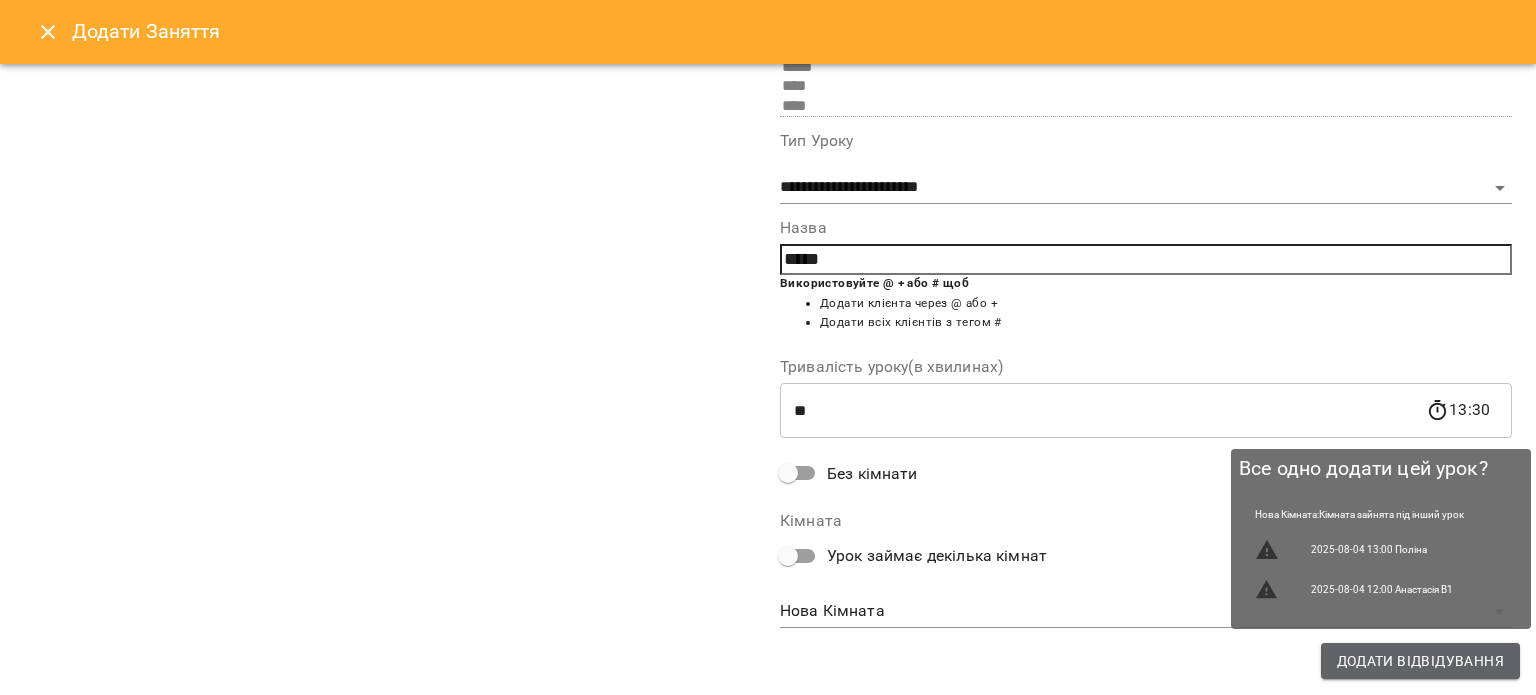click on "Додати Відвідування" at bounding box center (1420, 661) 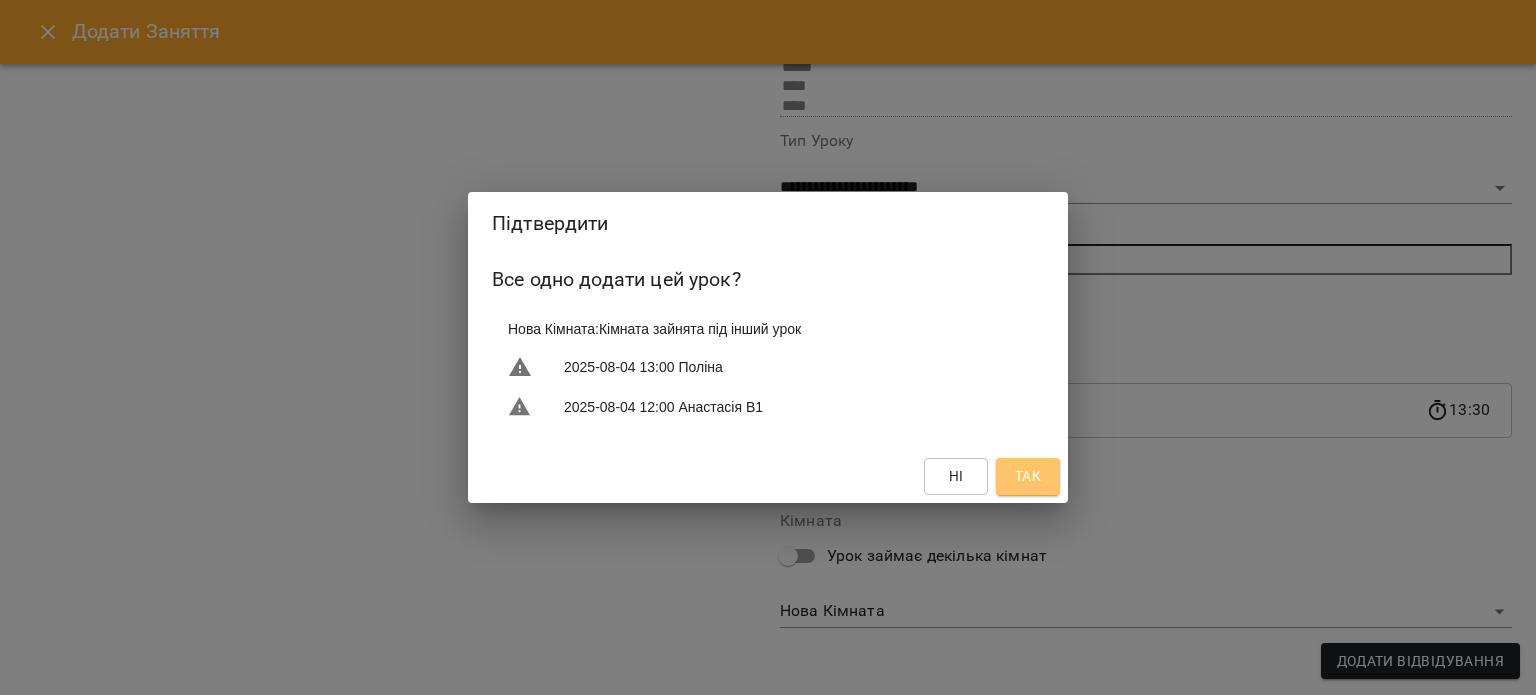 click on "Так" at bounding box center [1028, 476] 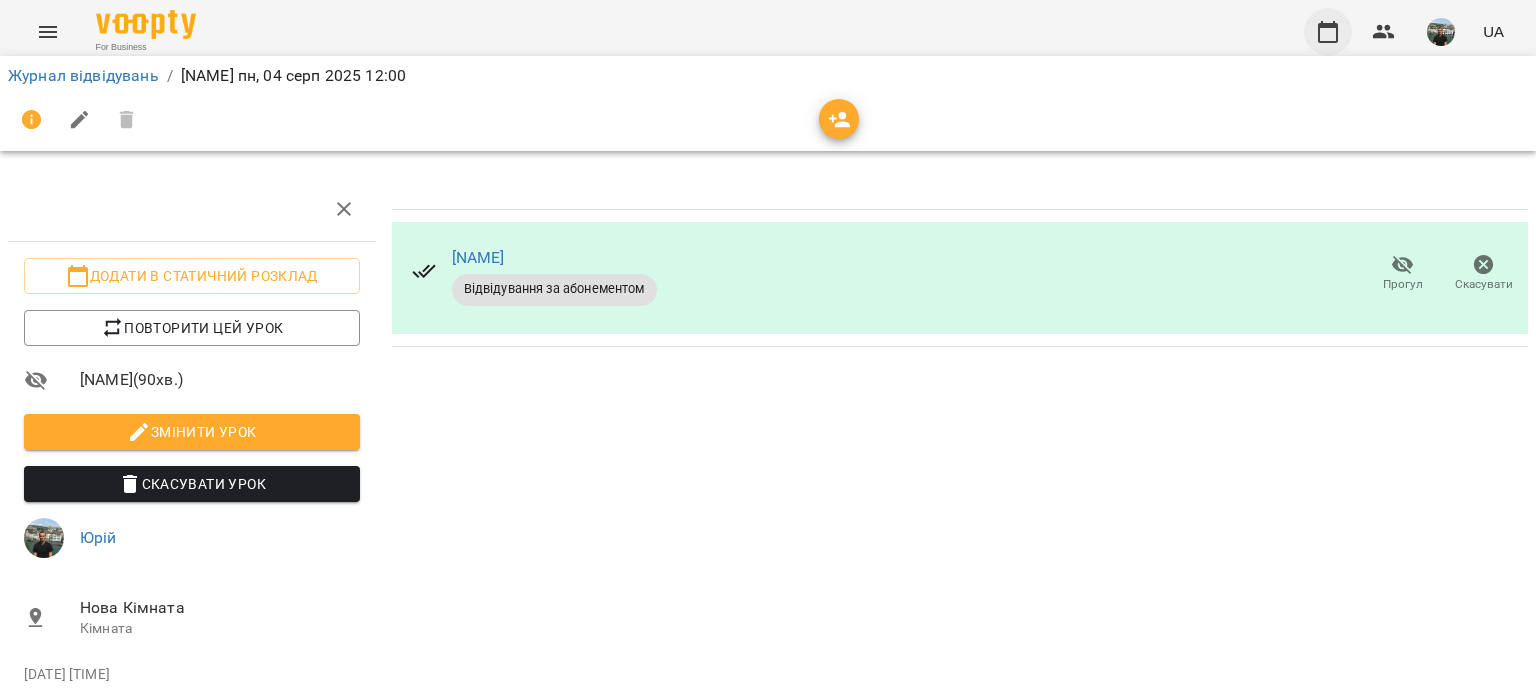 click 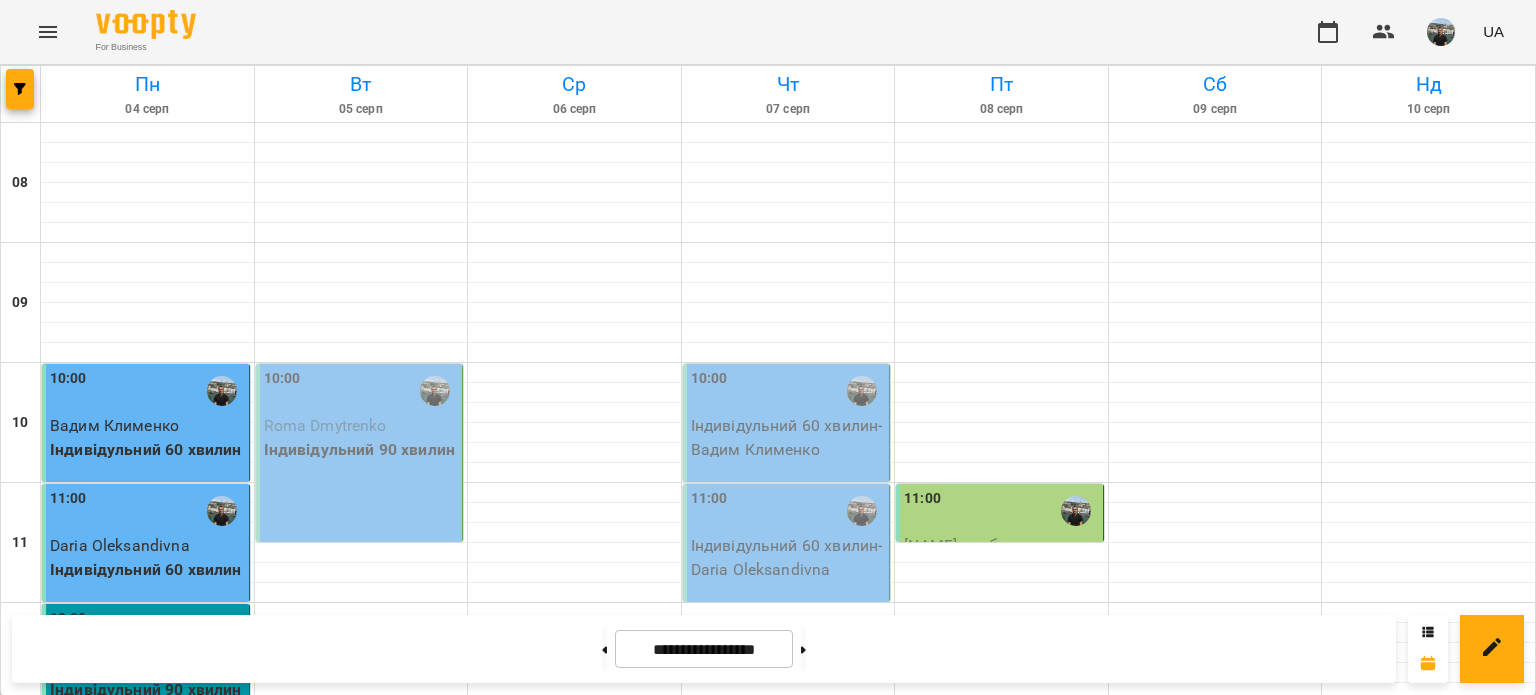 scroll, scrollTop: 0, scrollLeft: 0, axis: both 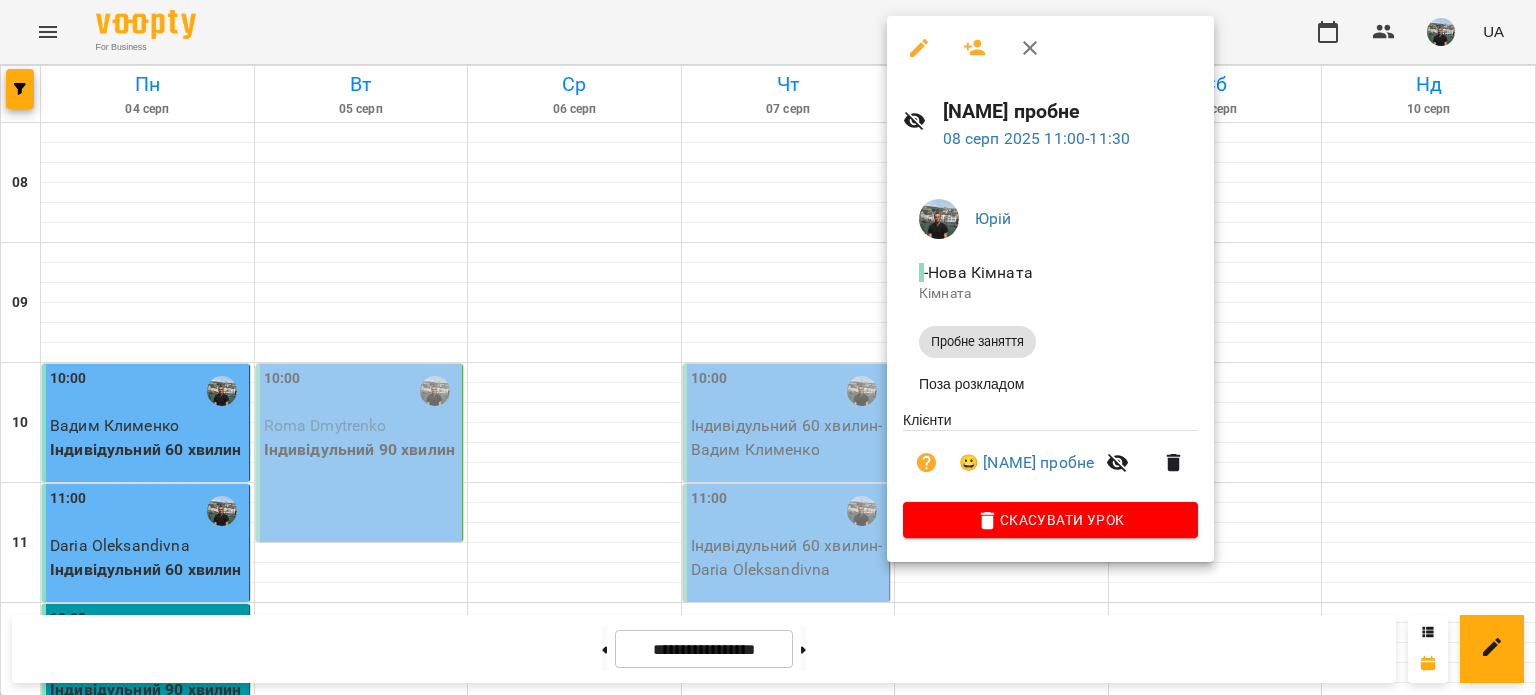 click at bounding box center (768, 347) 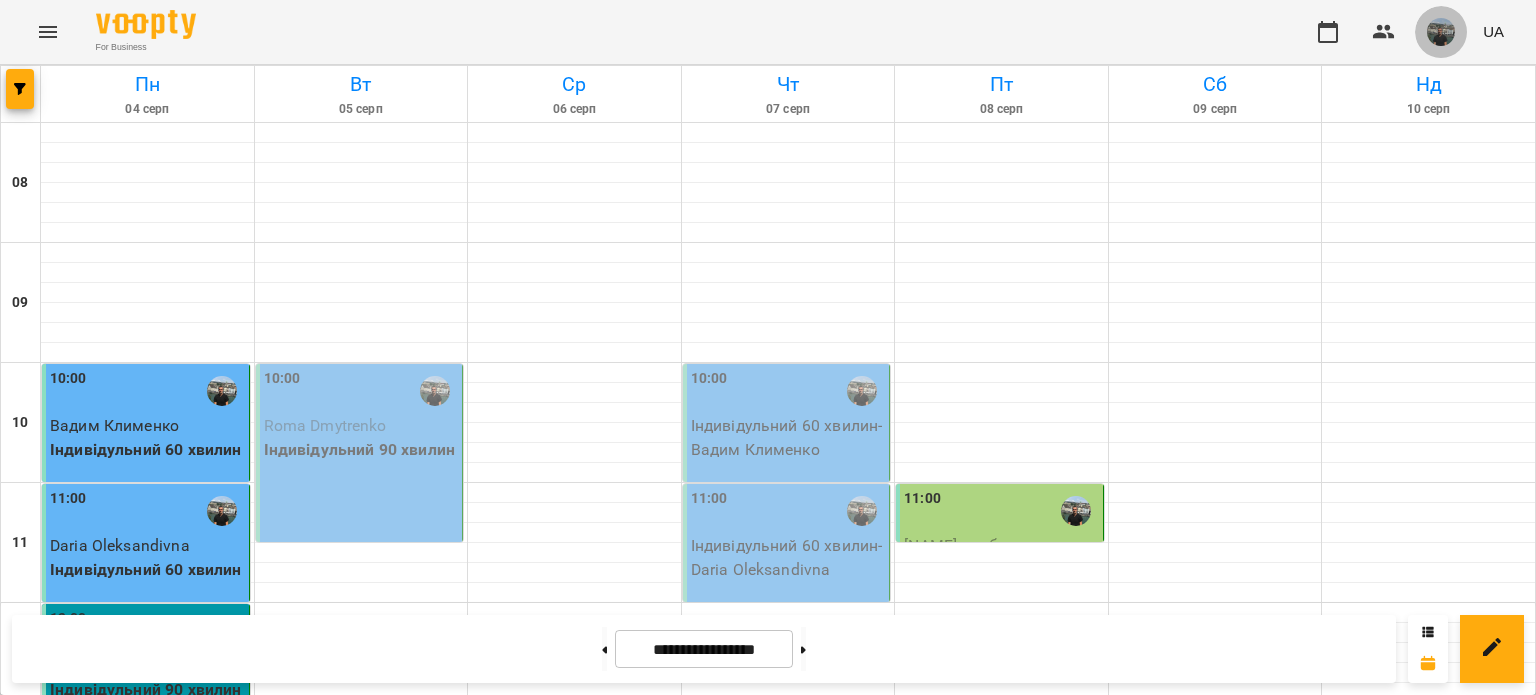 click at bounding box center [1441, 32] 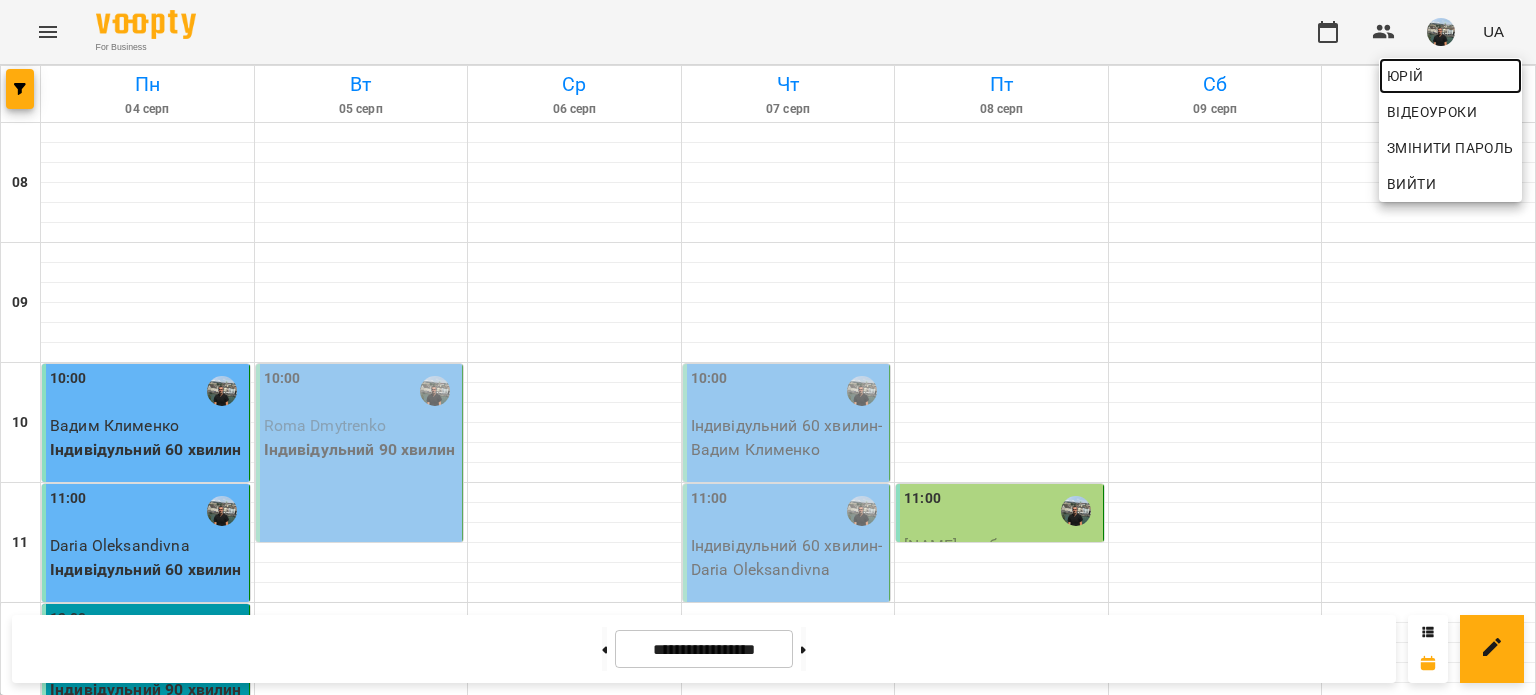 click on "Юрій" at bounding box center [1450, 76] 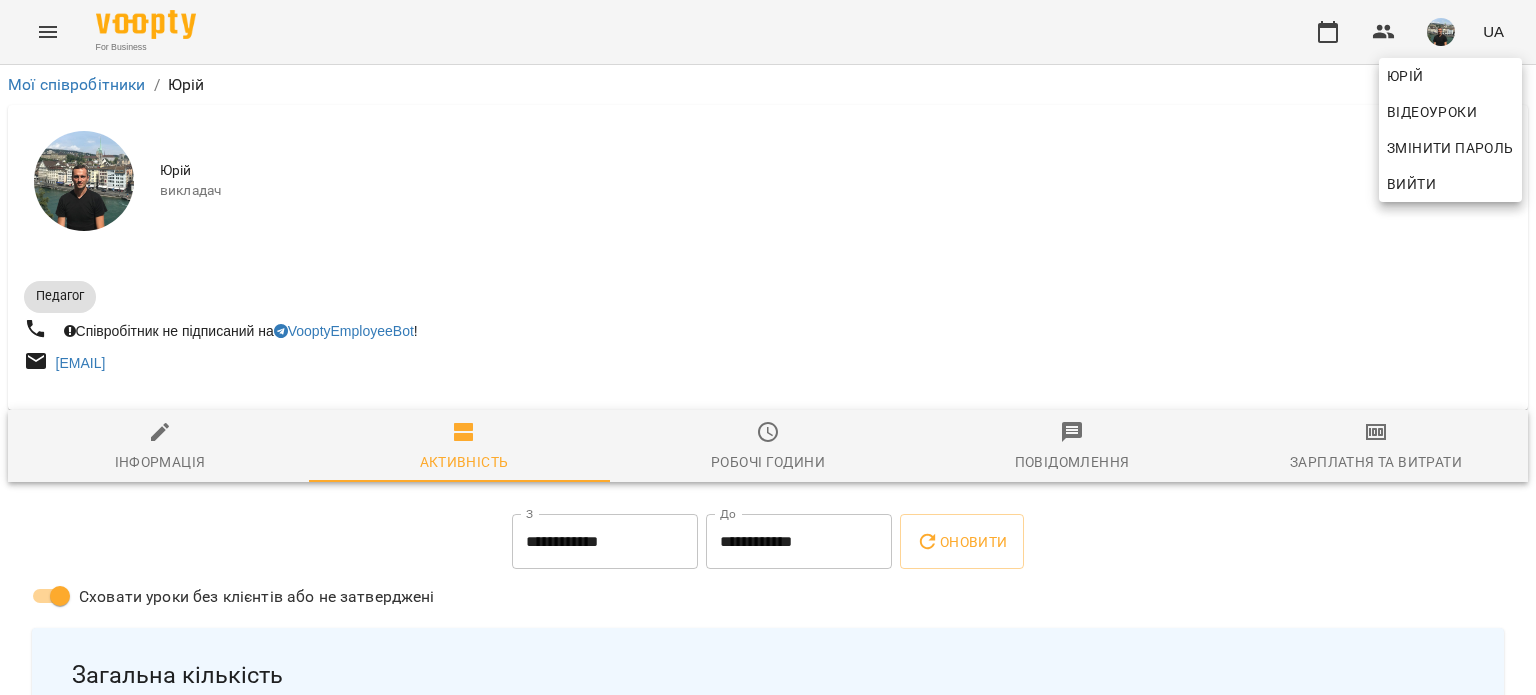 drag, startPoint x: 1527, startPoint y: 98, endPoint x: 1526, endPoint y: 159, distance: 61.008198 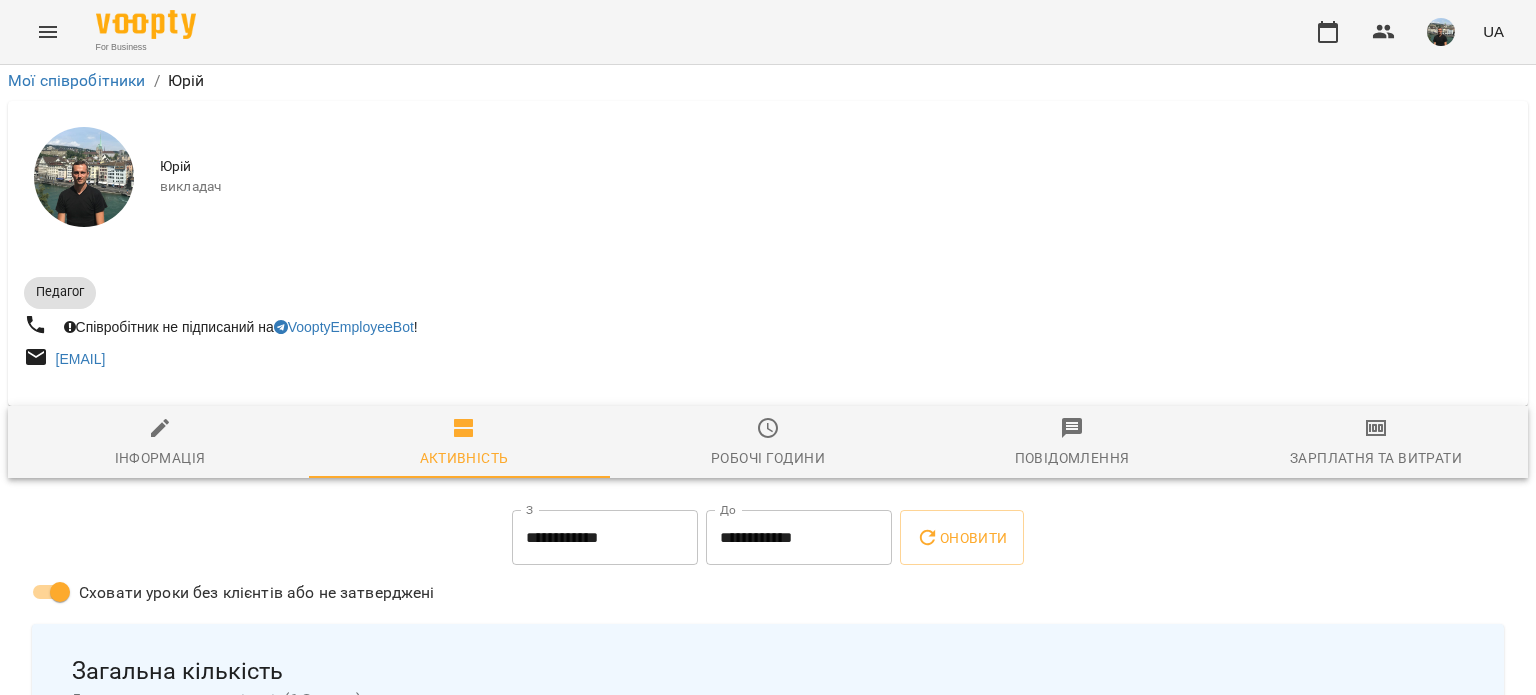 scroll, scrollTop: 61, scrollLeft: 0, axis: vertical 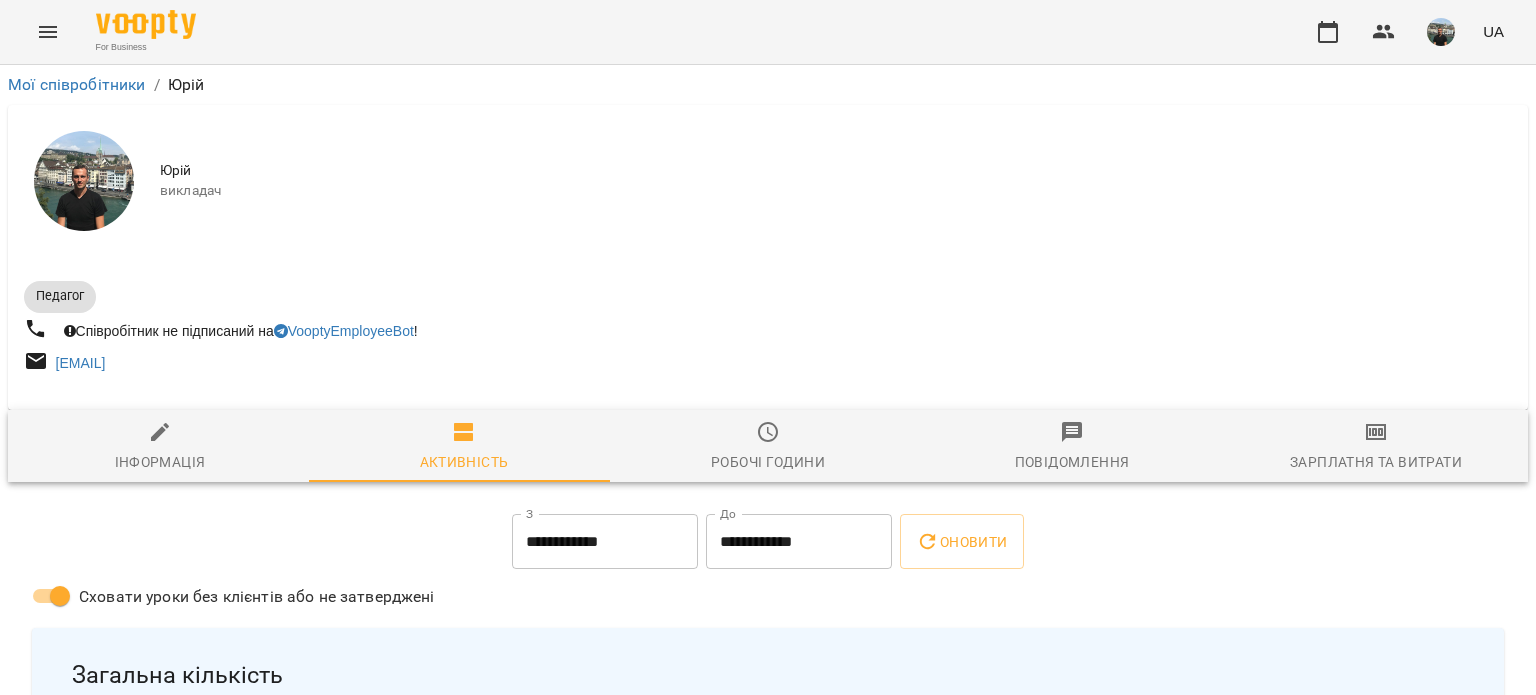 click at bounding box center [1441, 32] 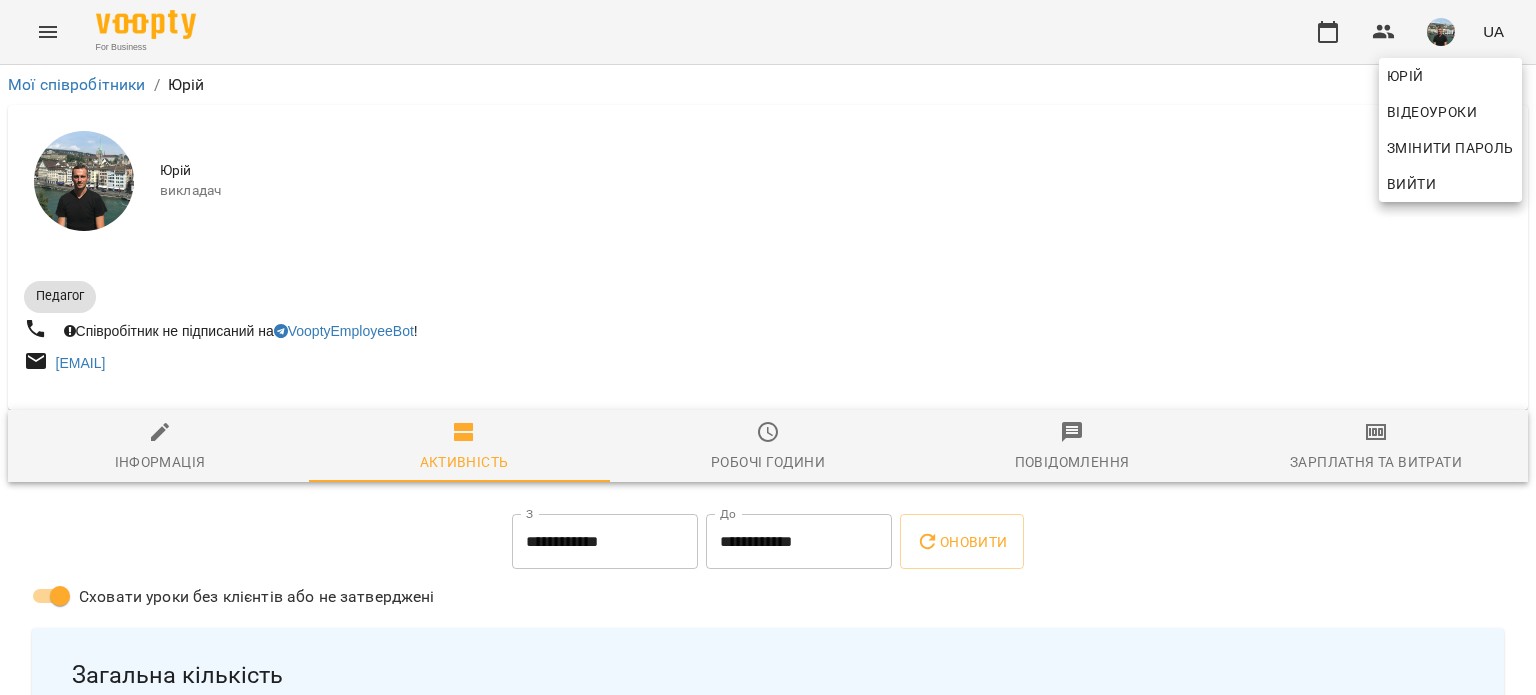 click on "Вийти" at bounding box center (1411, 184) 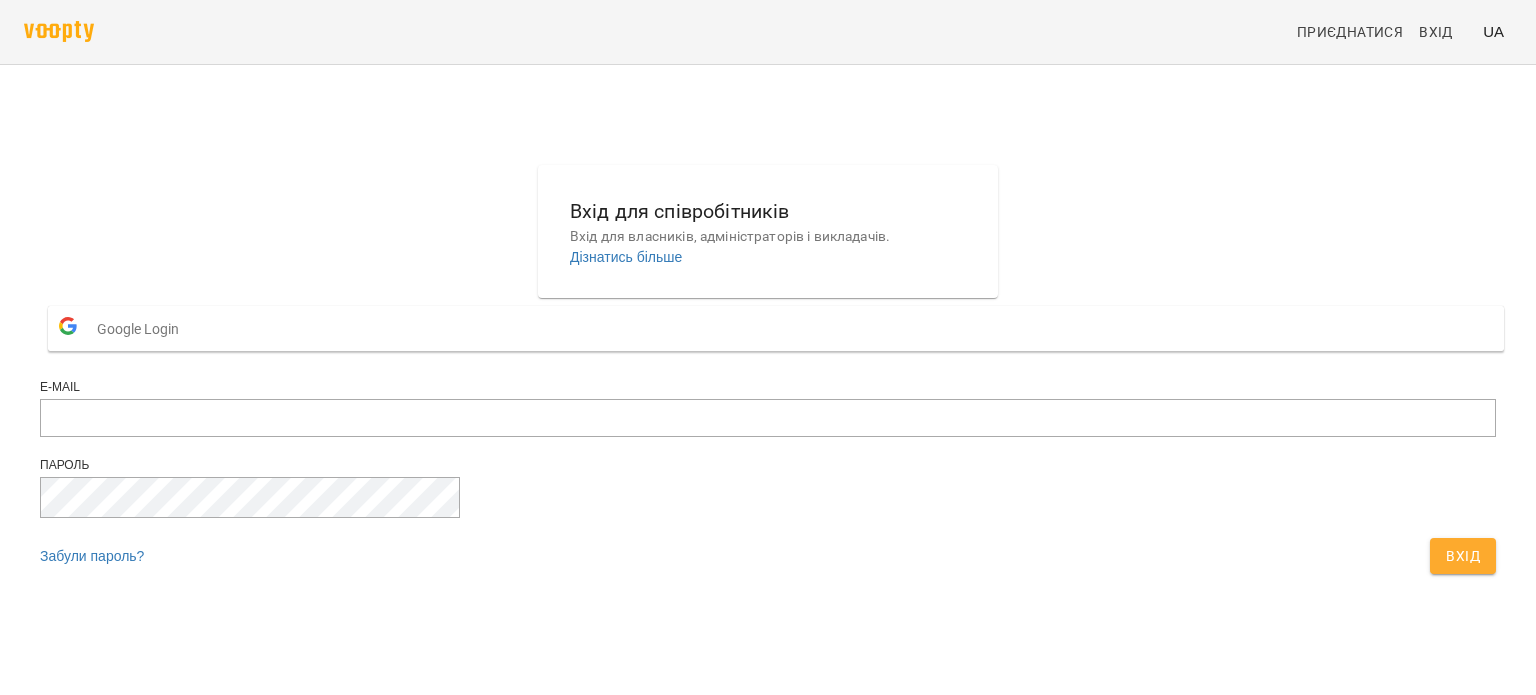 scroll, scrollTop: 0, scrollLeft: 0, axis: both 